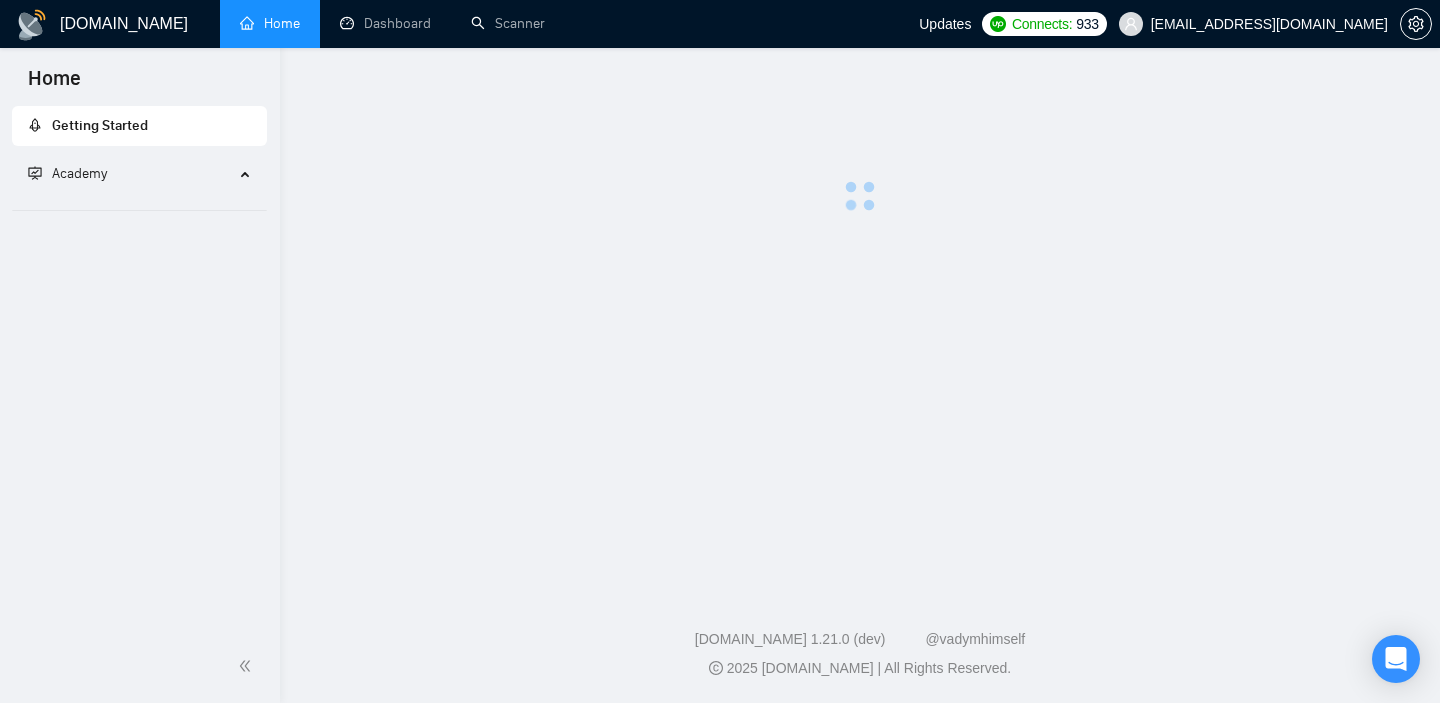 scroll, scrollTop: 0, scrollLeft: 0, axis: both 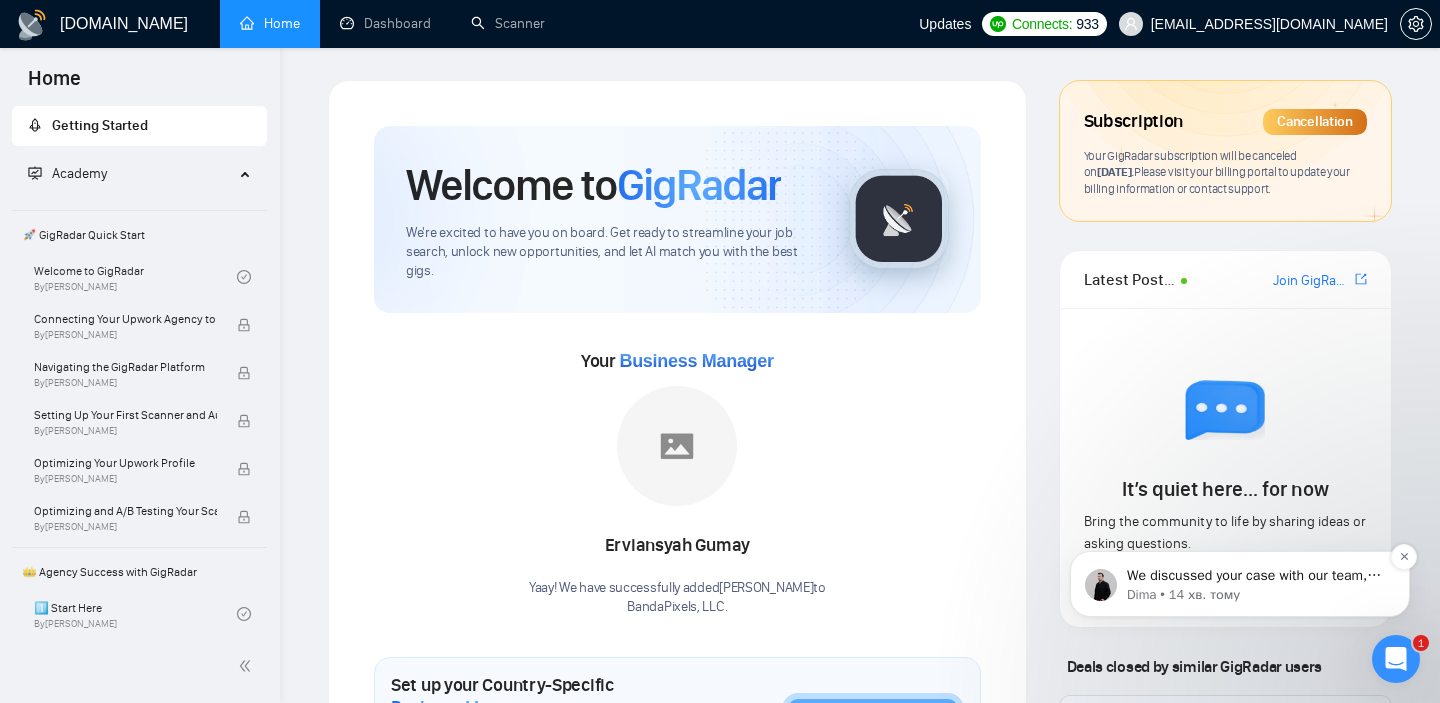 click on "Dima • 14 хв. тому" at bounding box center [1256, 595] 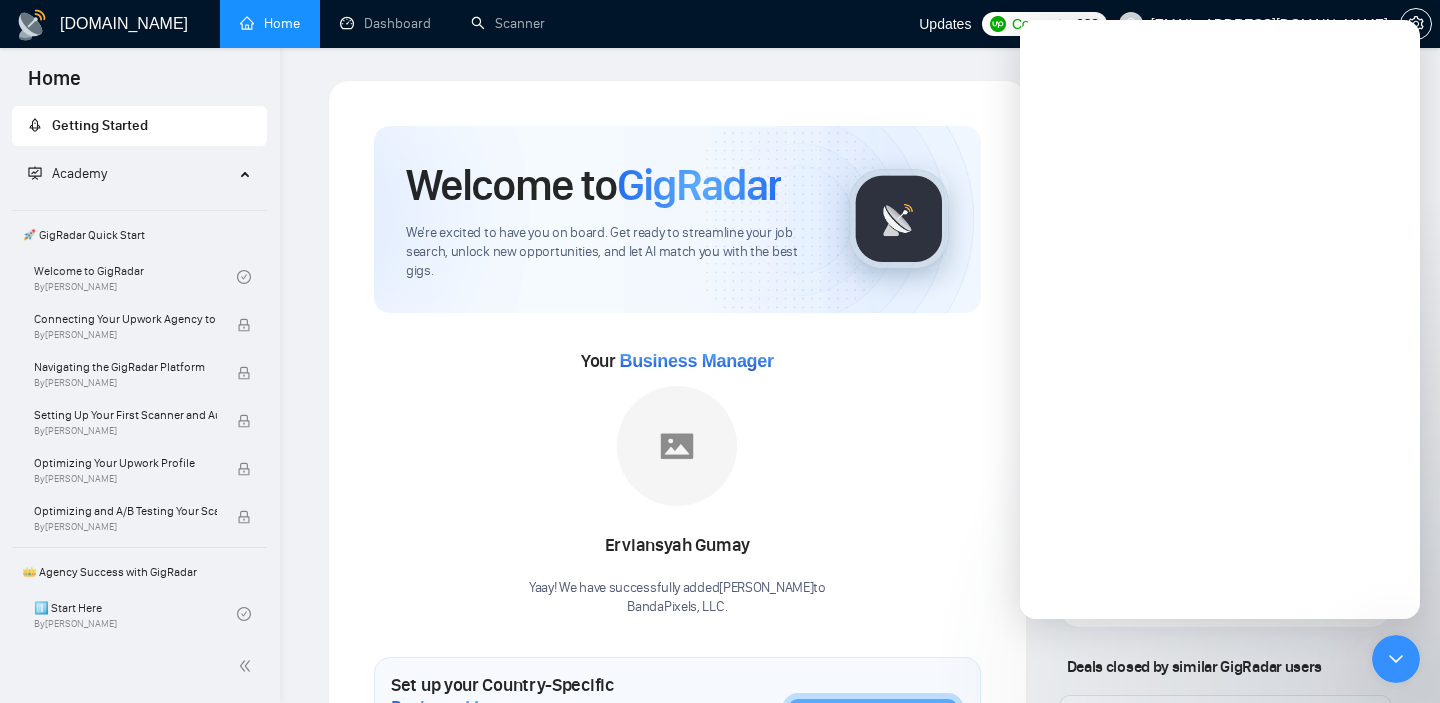 scroll, scrollTop: 0, scrollLeft: 0, axis: both 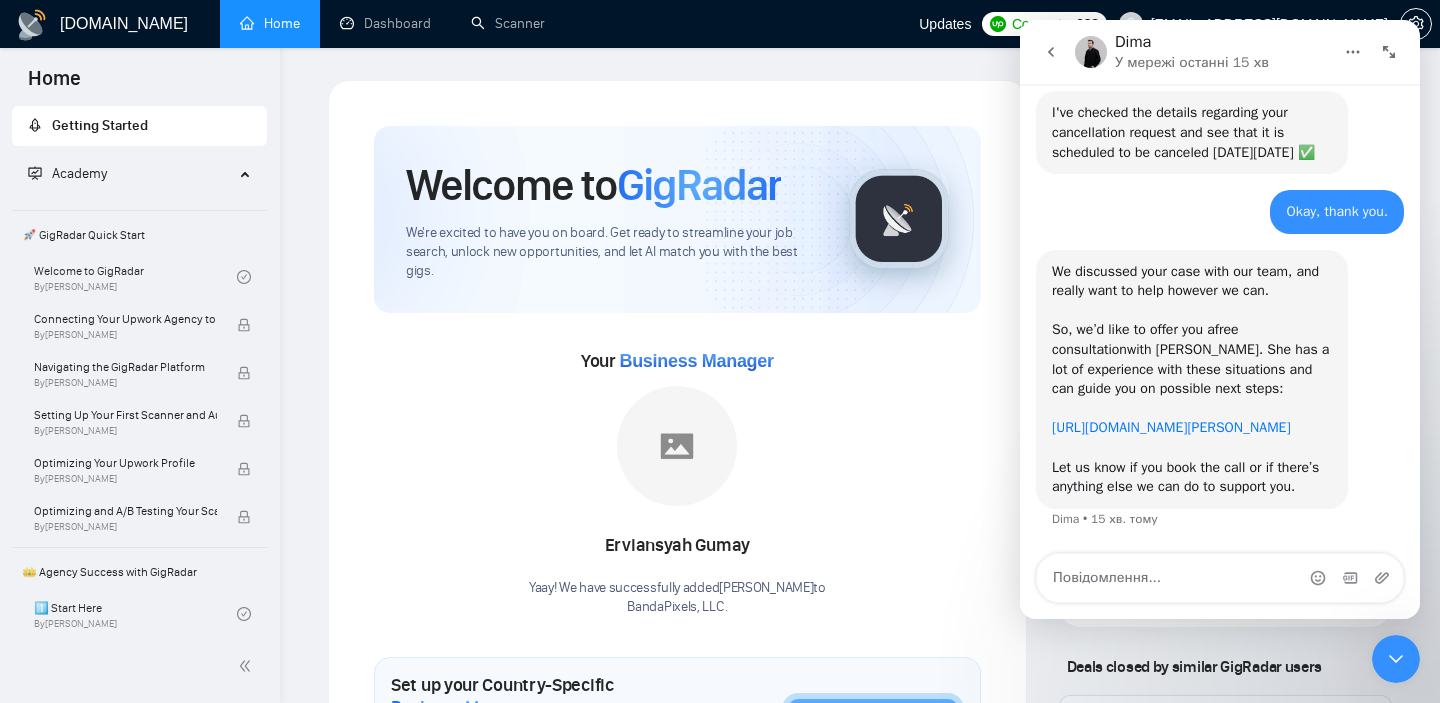 click on "[URL][DOMAIN_NAME][PERSON_NAME]" at bounding box center [1171, 427] 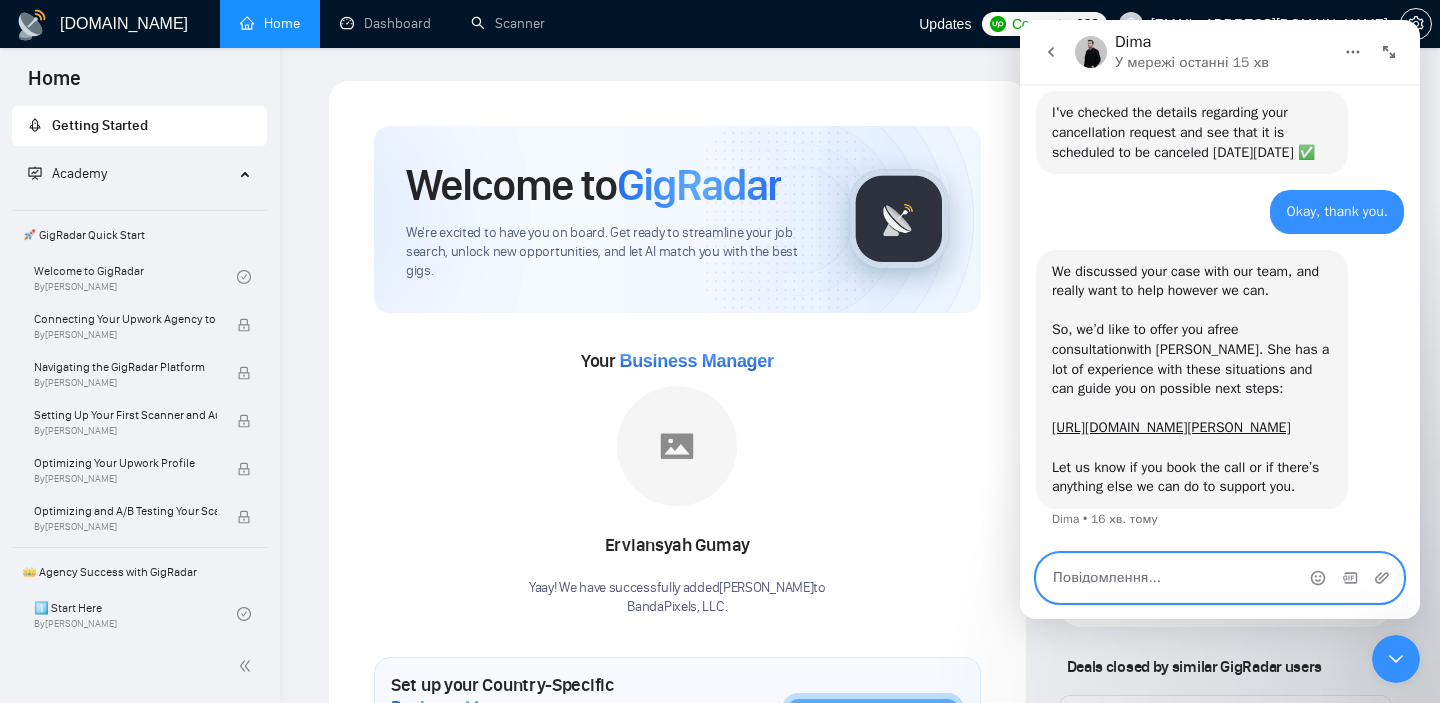 click at bounding box center [1220, 578] 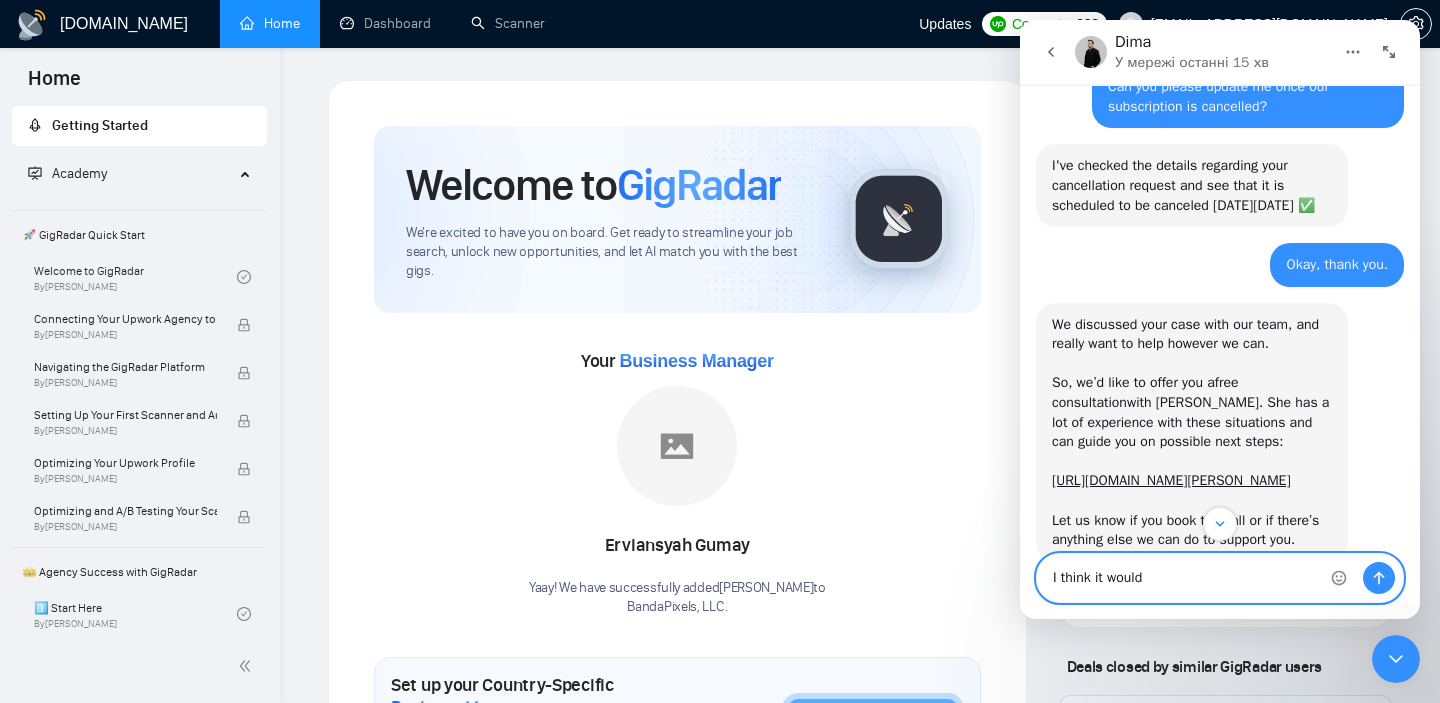 scroll, scrollTop: 2906, scrollLeft: 0, axis: vertical 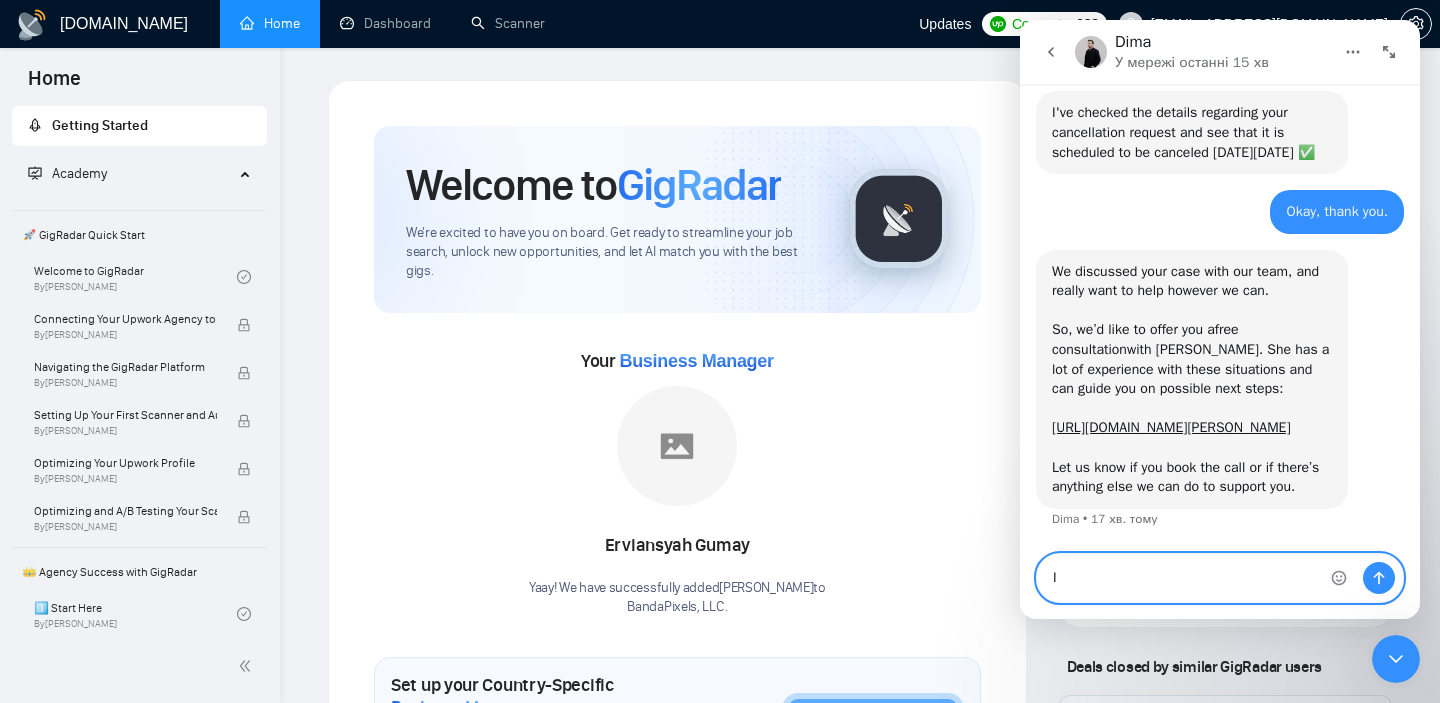 type on "I" 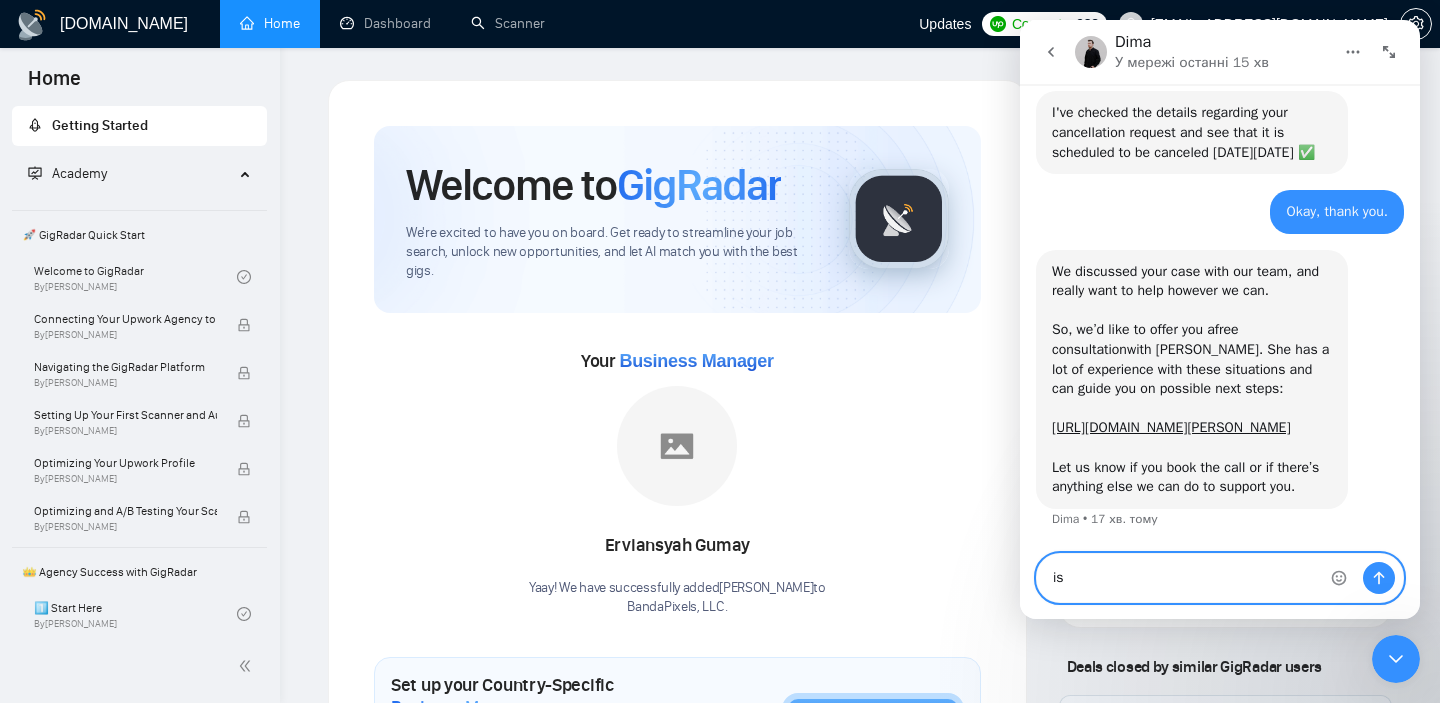 type on "i" 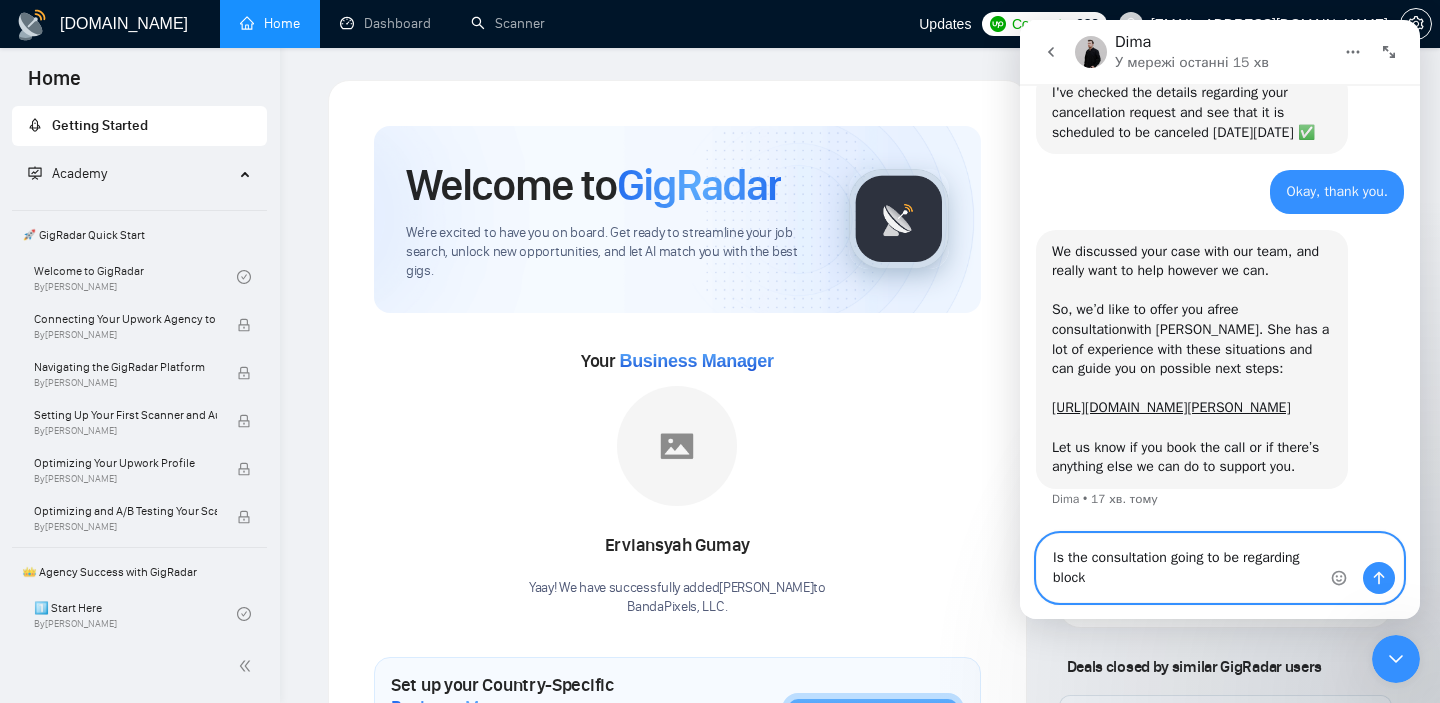 scroll, scrollTop: 2926, scrollLeft: 0, axis: vertical 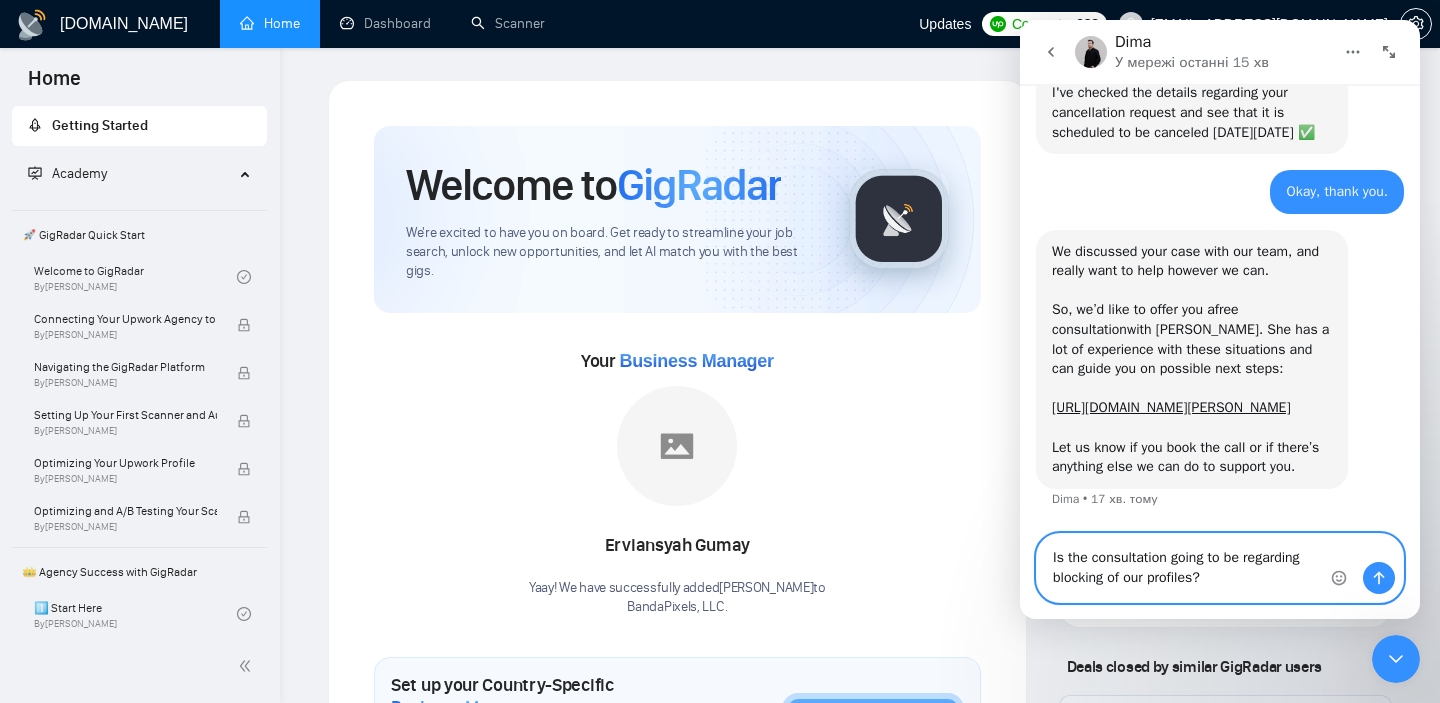 type on "Is the consultation going to be regarding blocking of our profiles?" 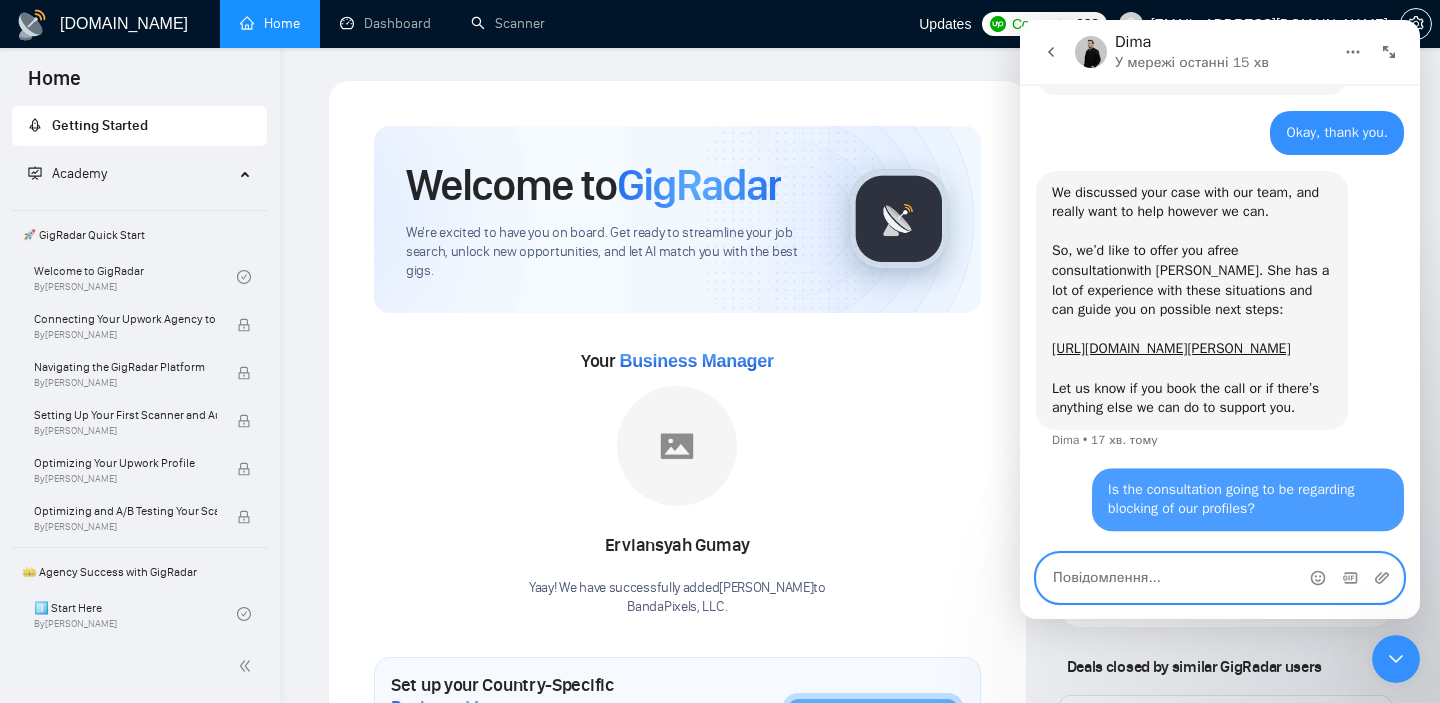 scroll, scrollTop: 2985, scrollLeft: 0, axis: vertical 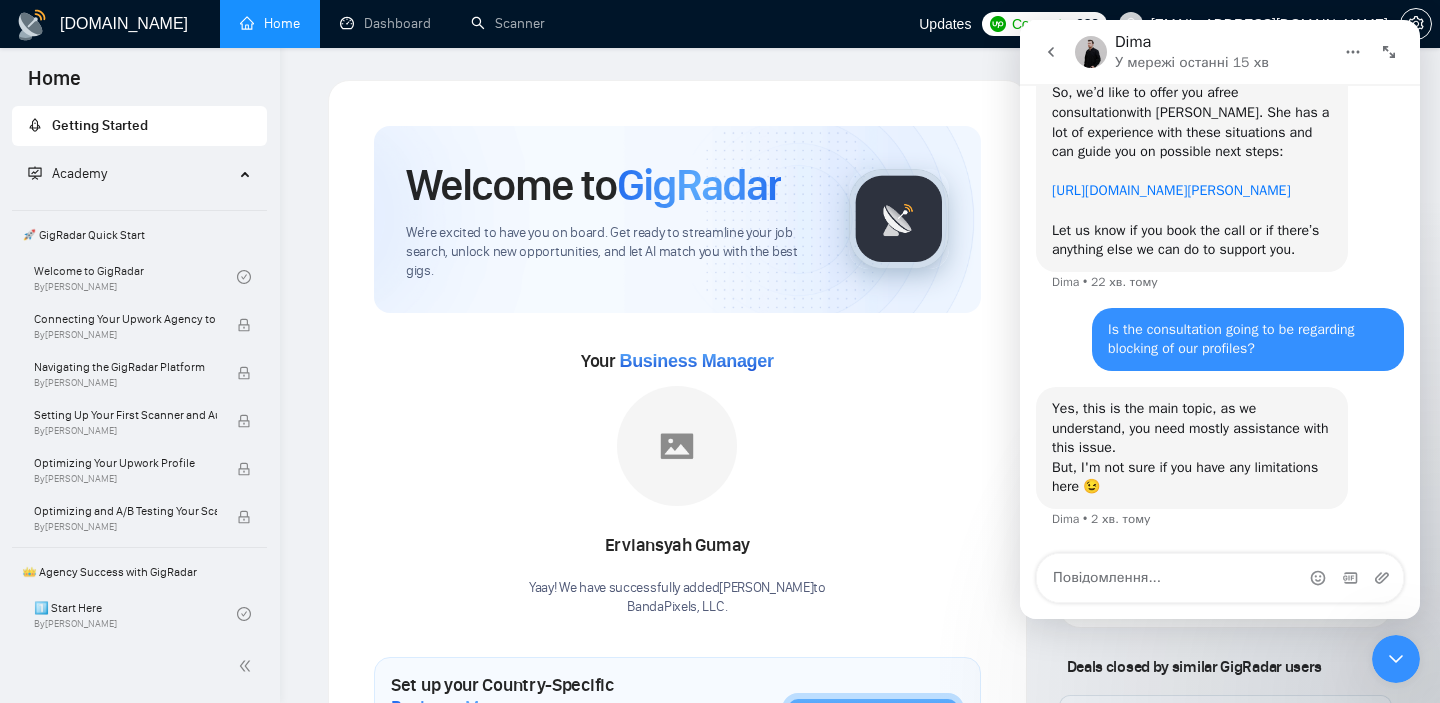 click on "[URL][DOMAIN_NAME][PERSON_NAME]" at bounding box center [1171, 190] 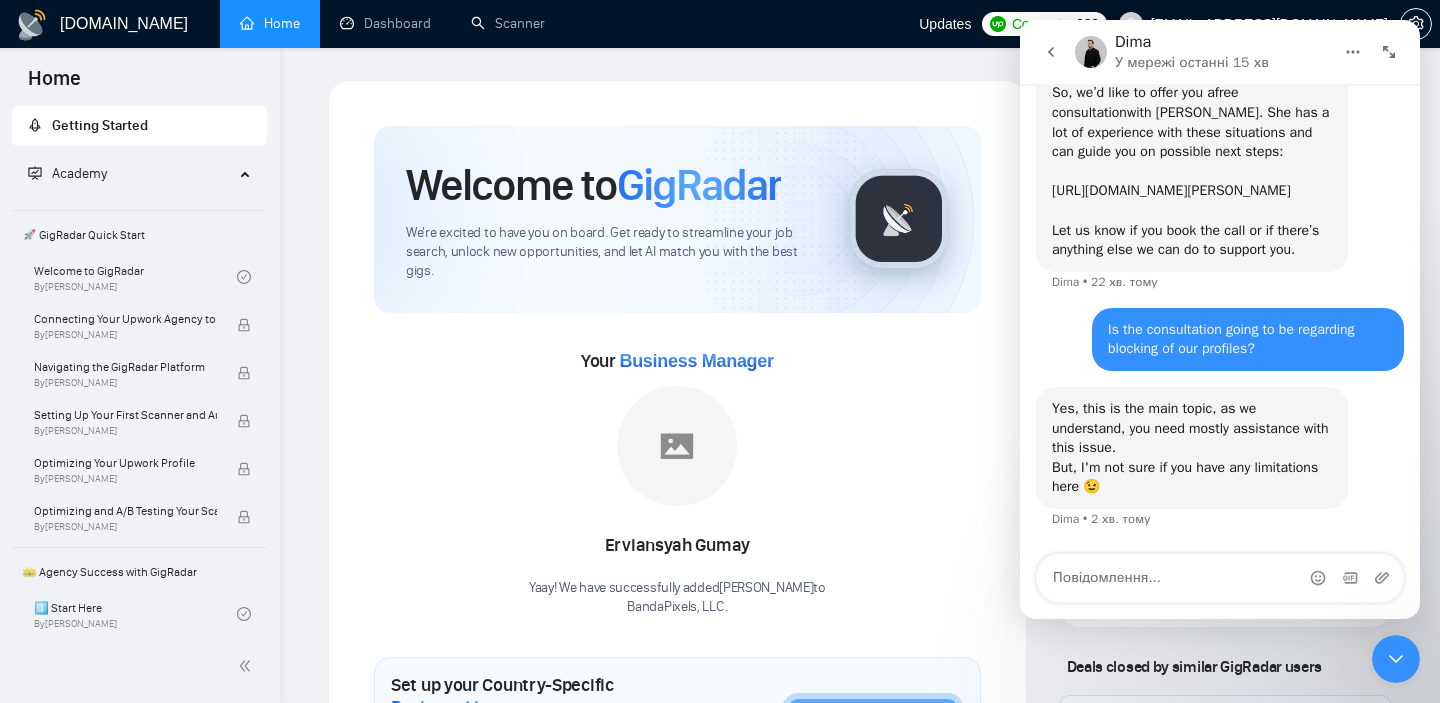 scroll, scrollTop: 3143, scrollLeft: 0, axis: vertical 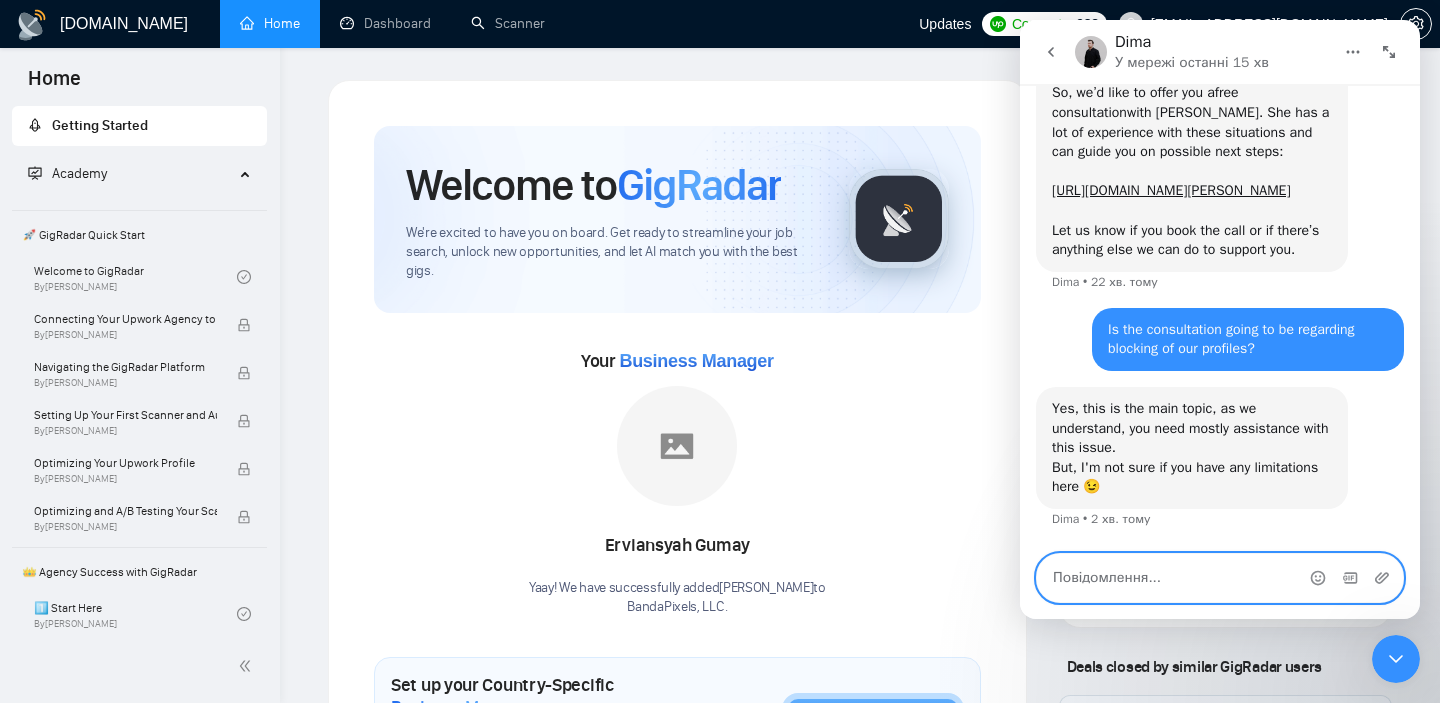click at bounding box center [1220, 578] 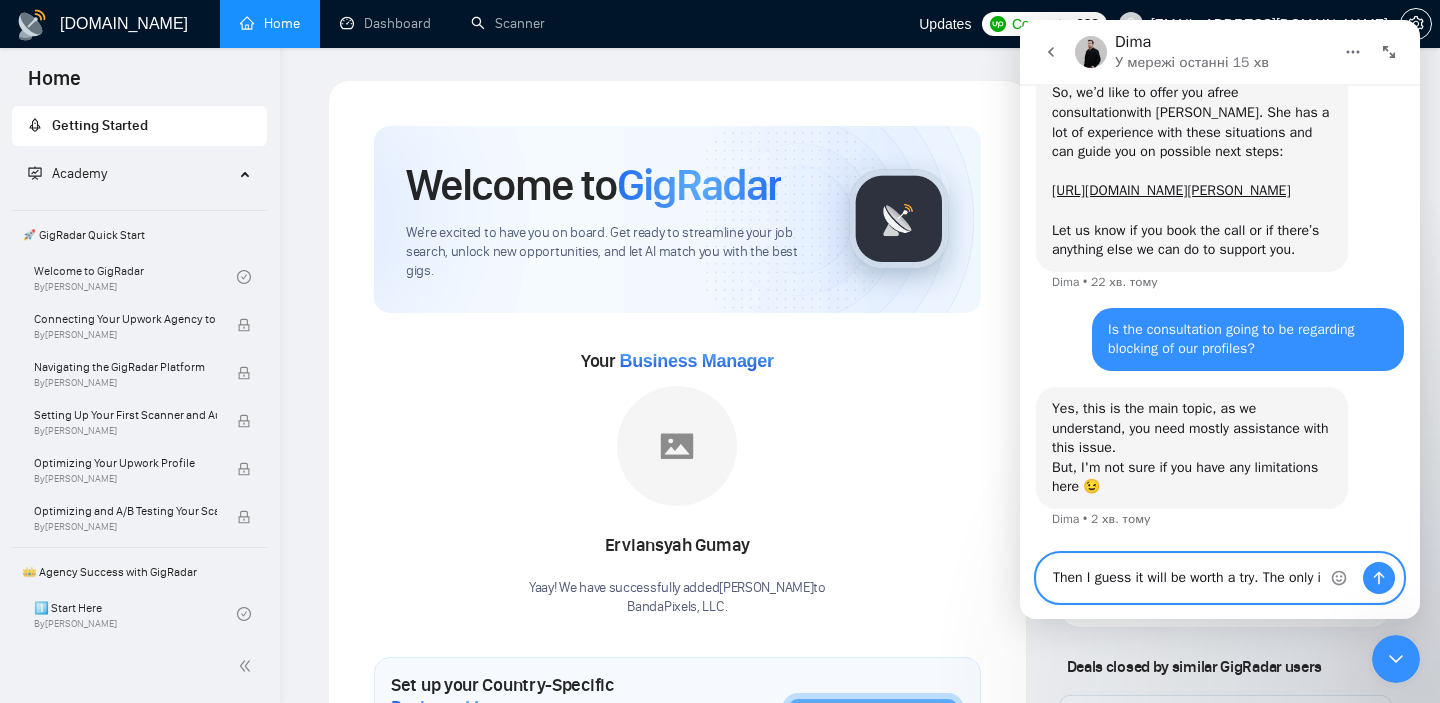 scroll, scrollTop: 3163, scrollLeft: 0, axis: vertical 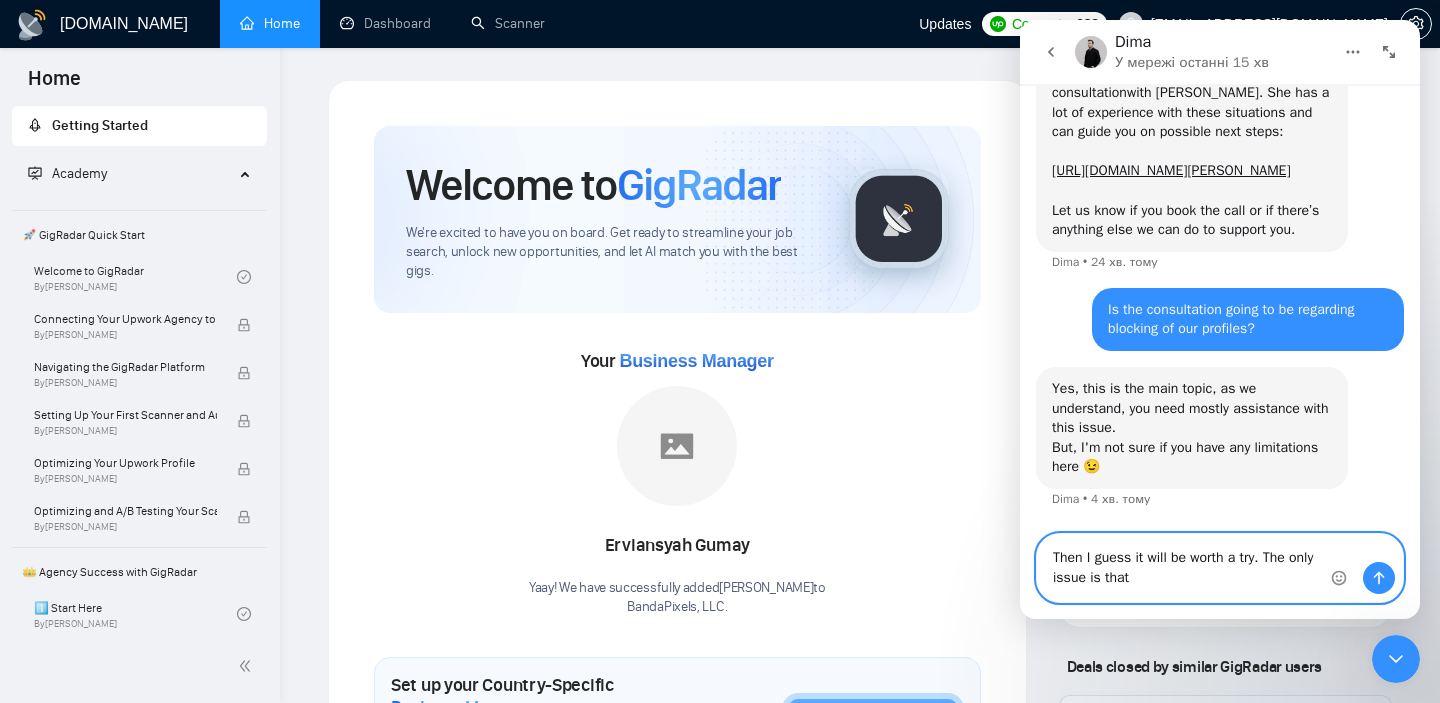 drag, startPoint x: 1276, startPoint y: 559, endPoint x: 1292, endPoint y: 594, distance: 38.483765 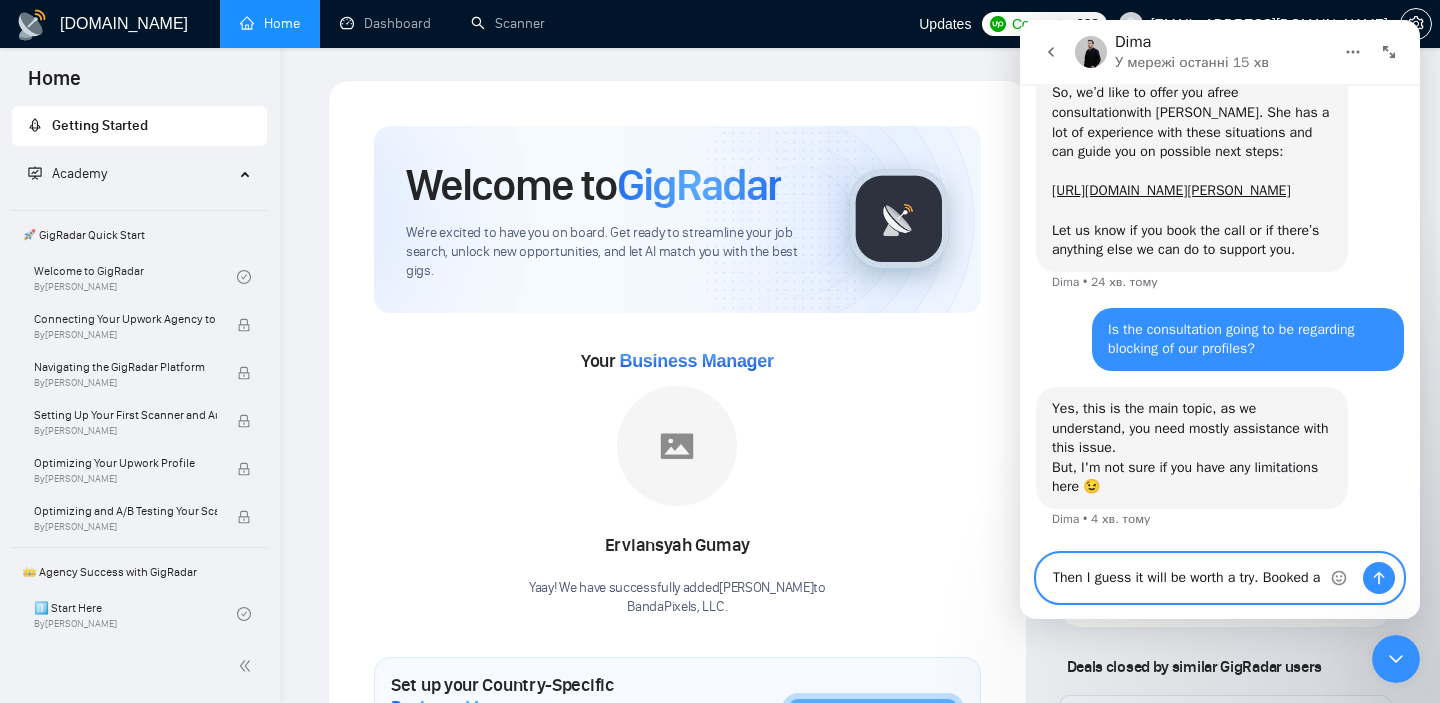 scroll, scrollTop: 3163, scrollLeft: 0, axis: vertical 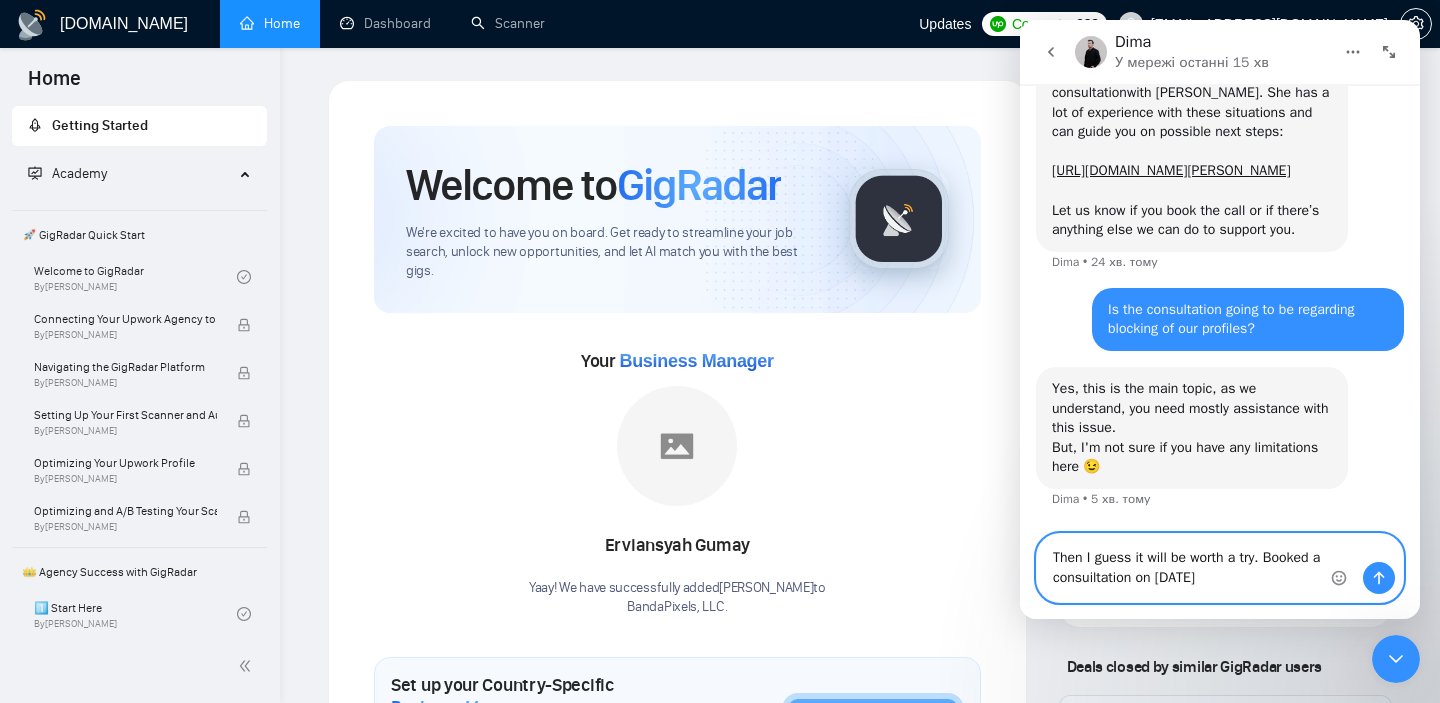 click on "Then I guess it will be worth a try. Booked a consuiltation on August 11th" at bounding box center (1220, 568) 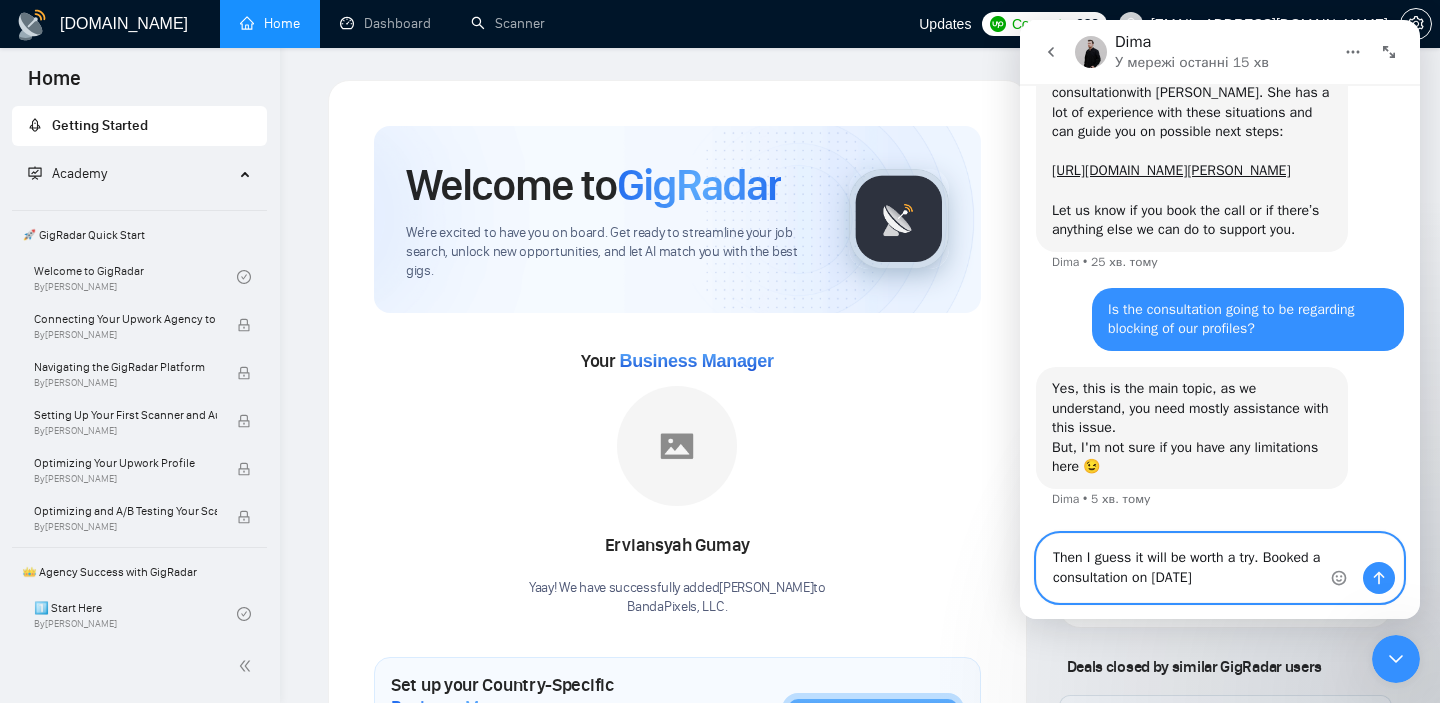 click on "Then I guess it will be worth a try. Booked a consultation on August 11th" at bounding box center [1220, 568] 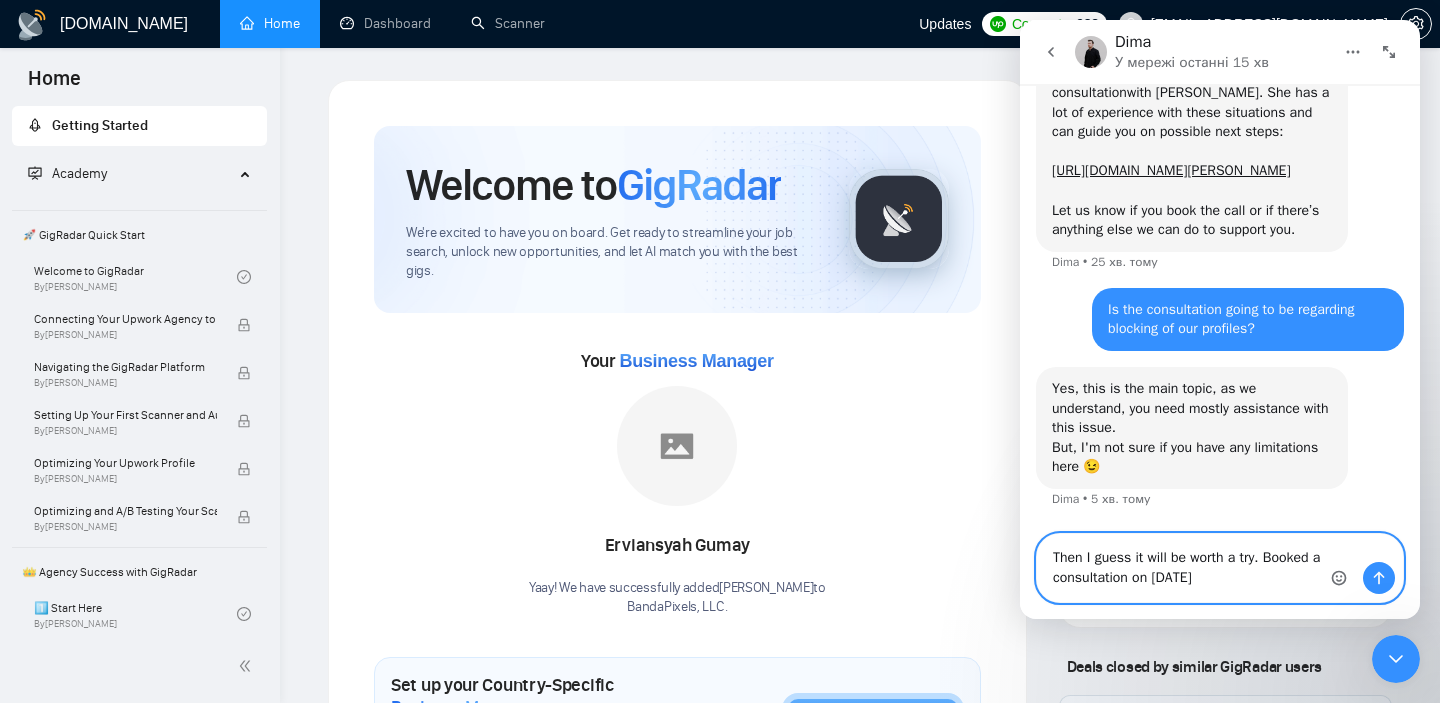 click 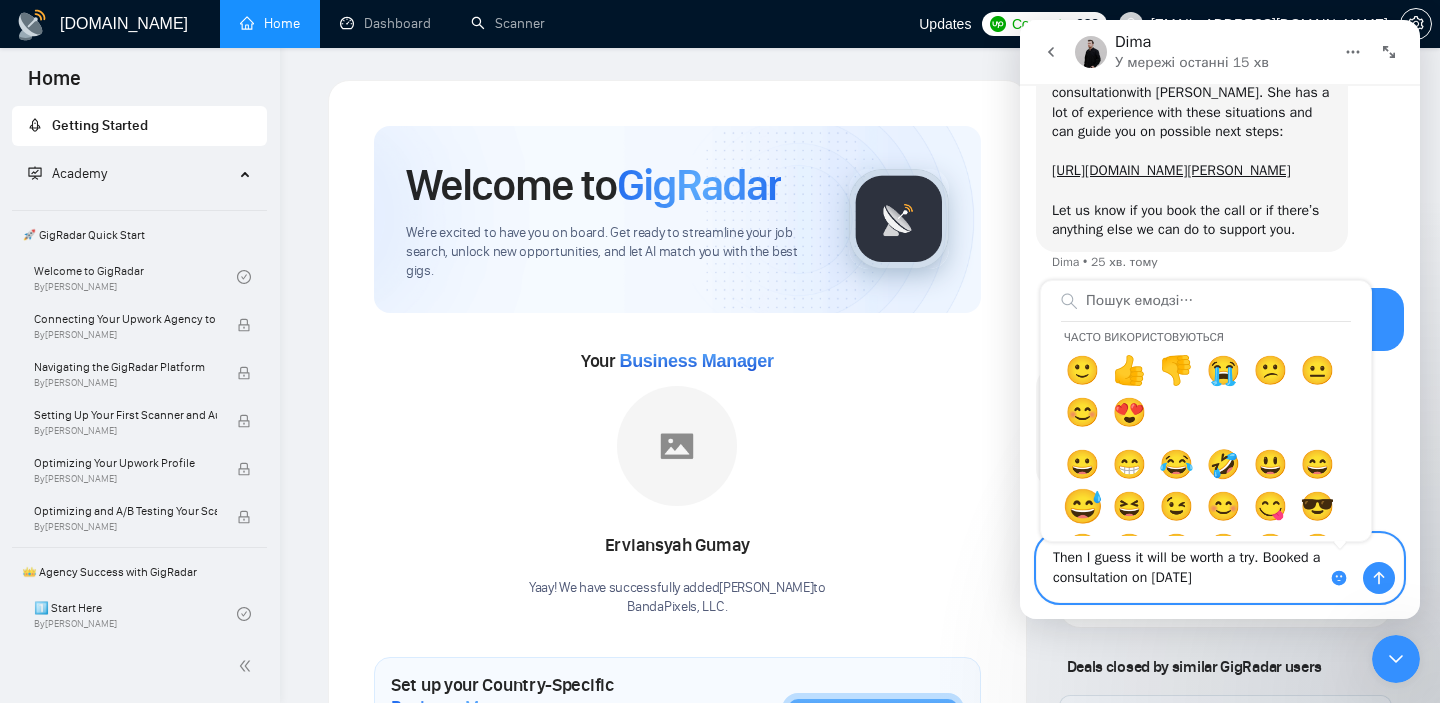 type on "Then I guess it will be worth a try. Booked a consultation on [DATE] 😅" 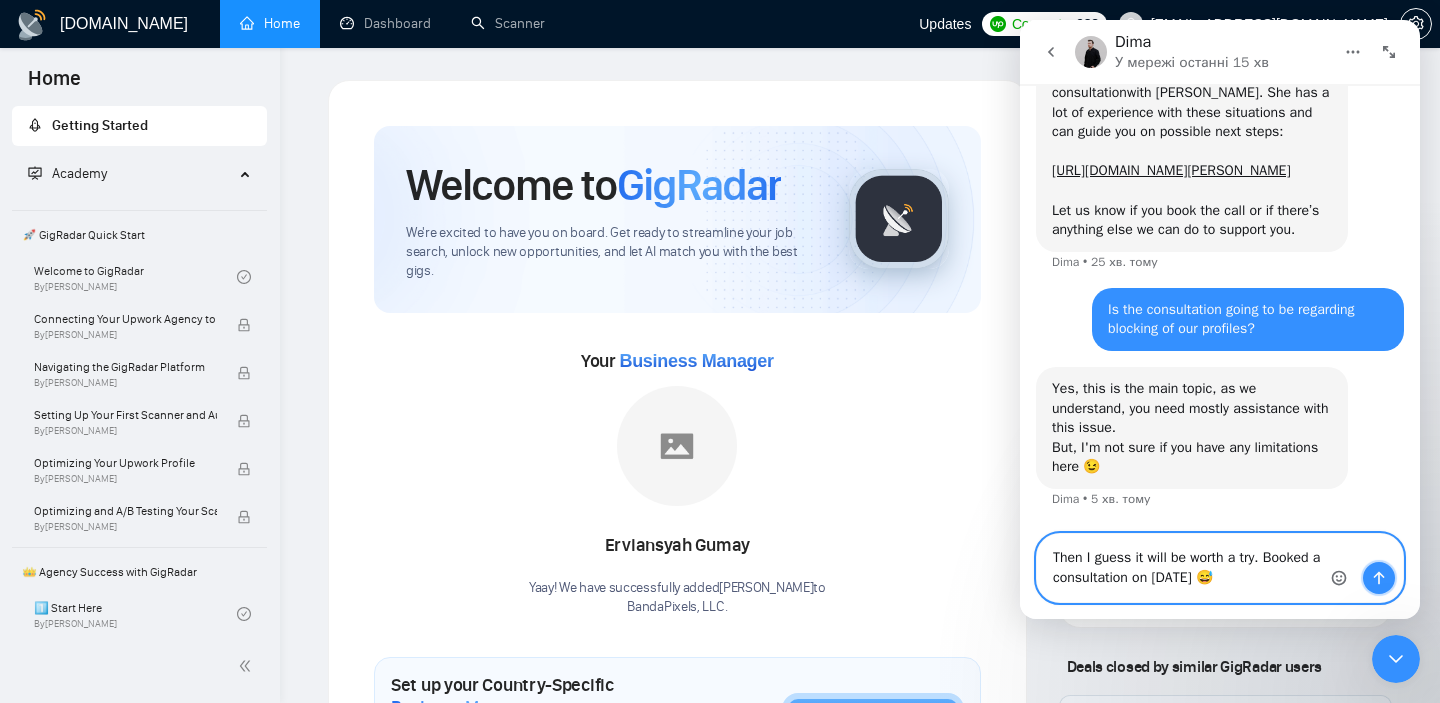 click 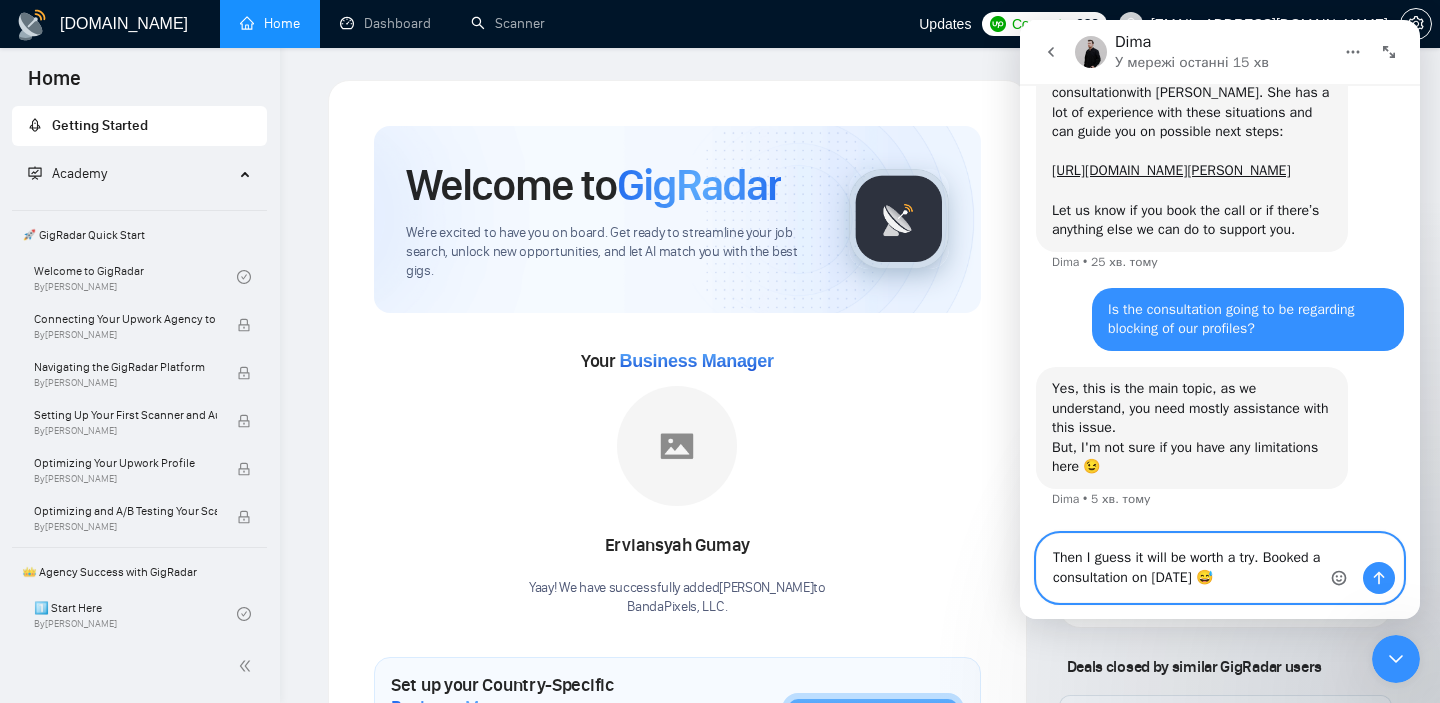 type 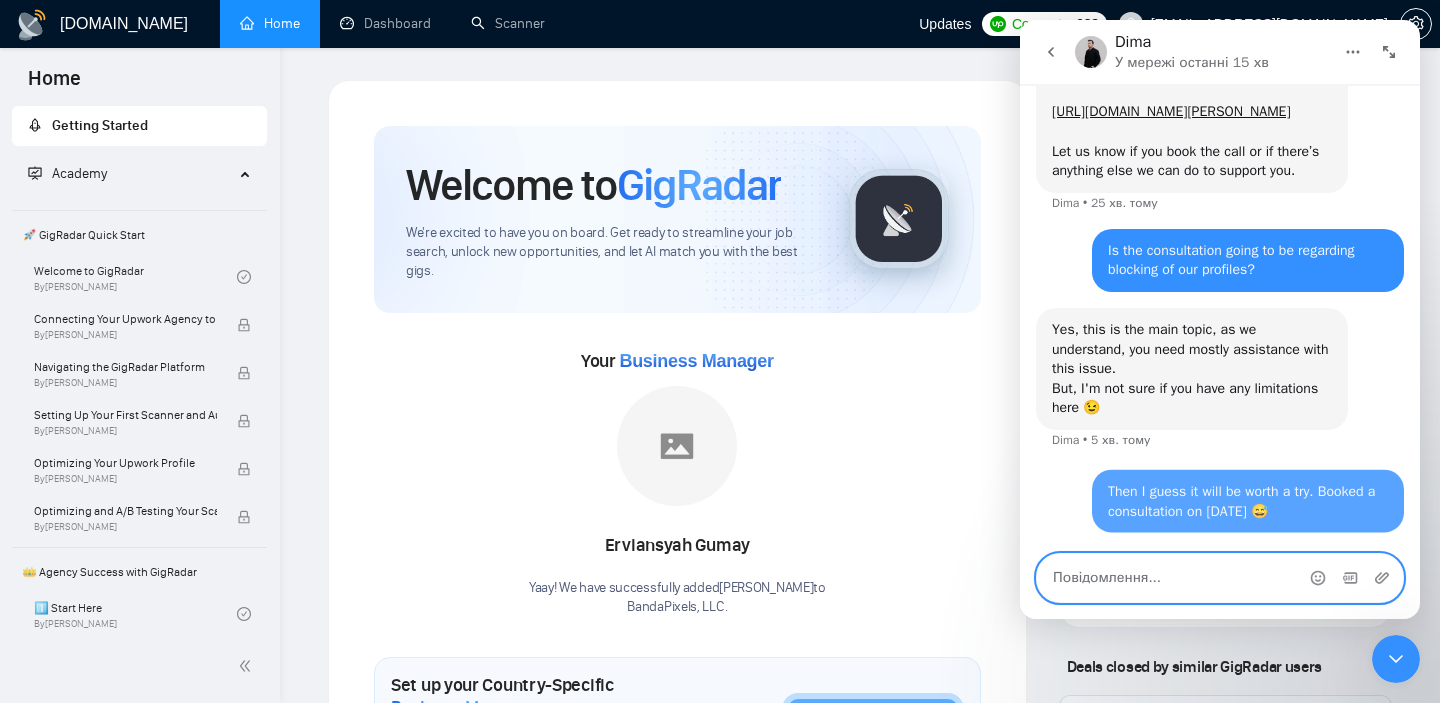 scroll, scrollTop: 3222, scrollLeft: 0, axis: vertical 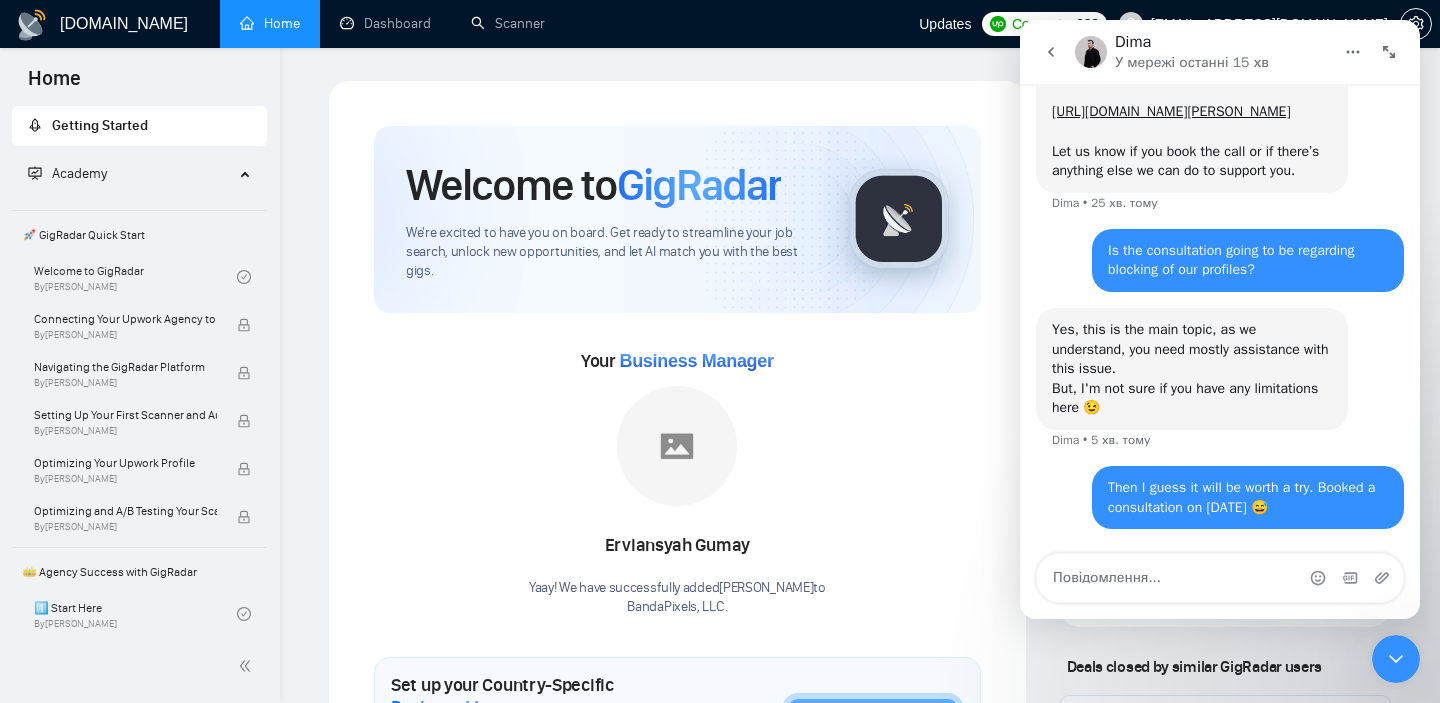 click 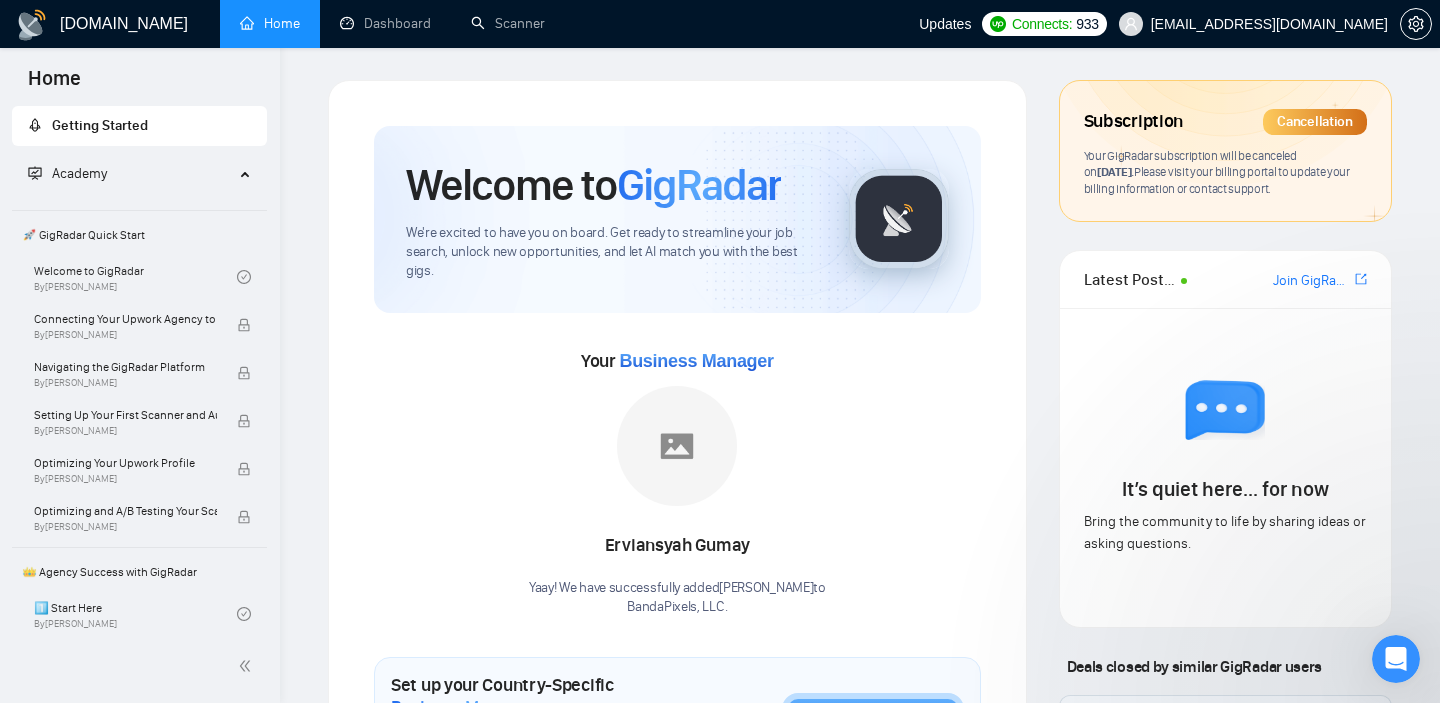 scroll, scrollTop: 0, scrollLeft: 0, axis: both 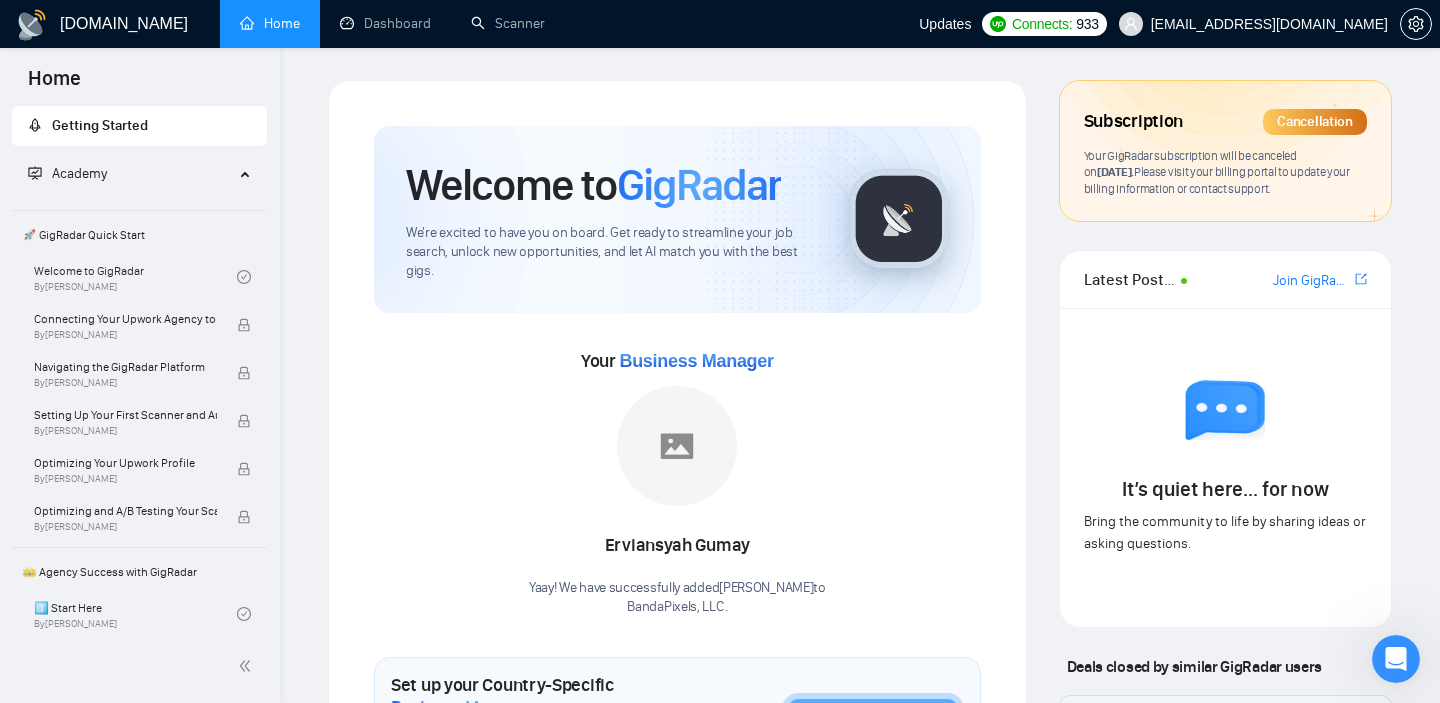 click on "Updates" at bounding box center [945, 24] 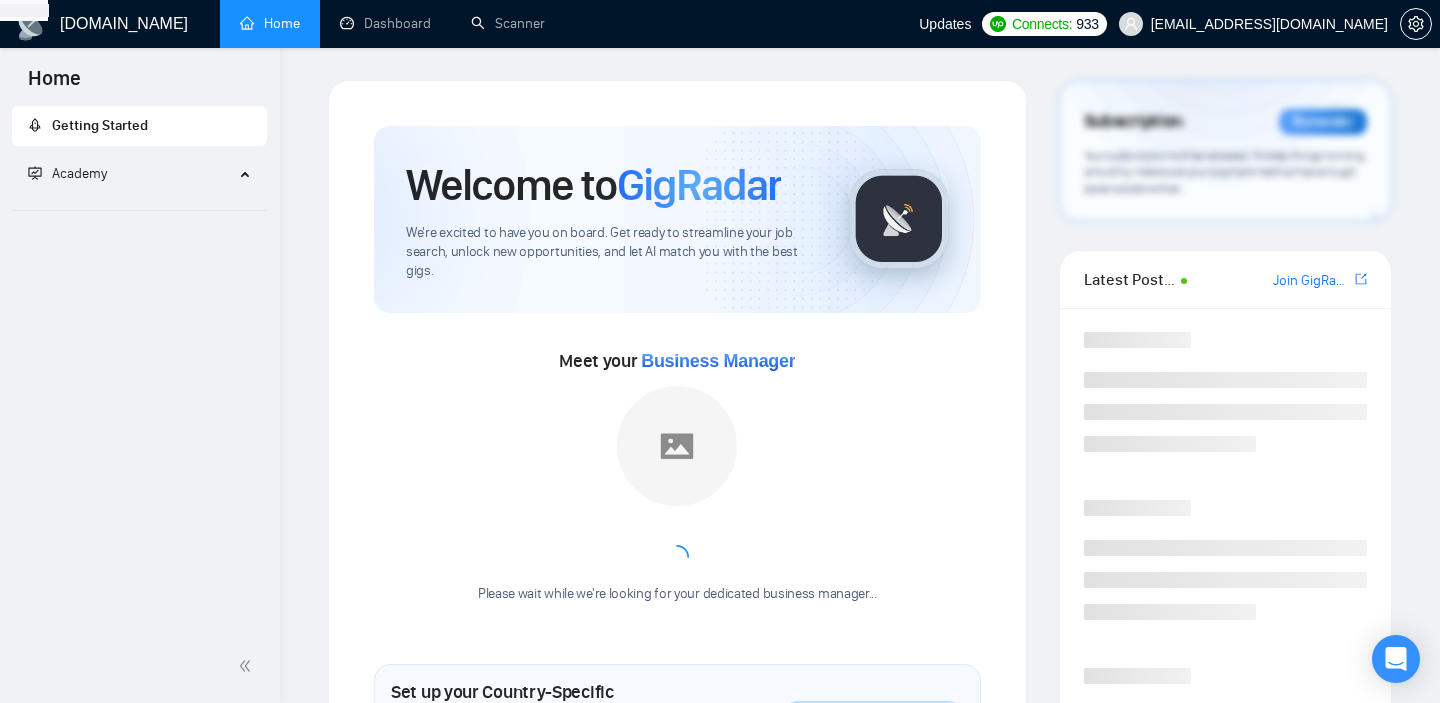 scroll, scrollTop: 0, scrollLeft: 0, axis: both 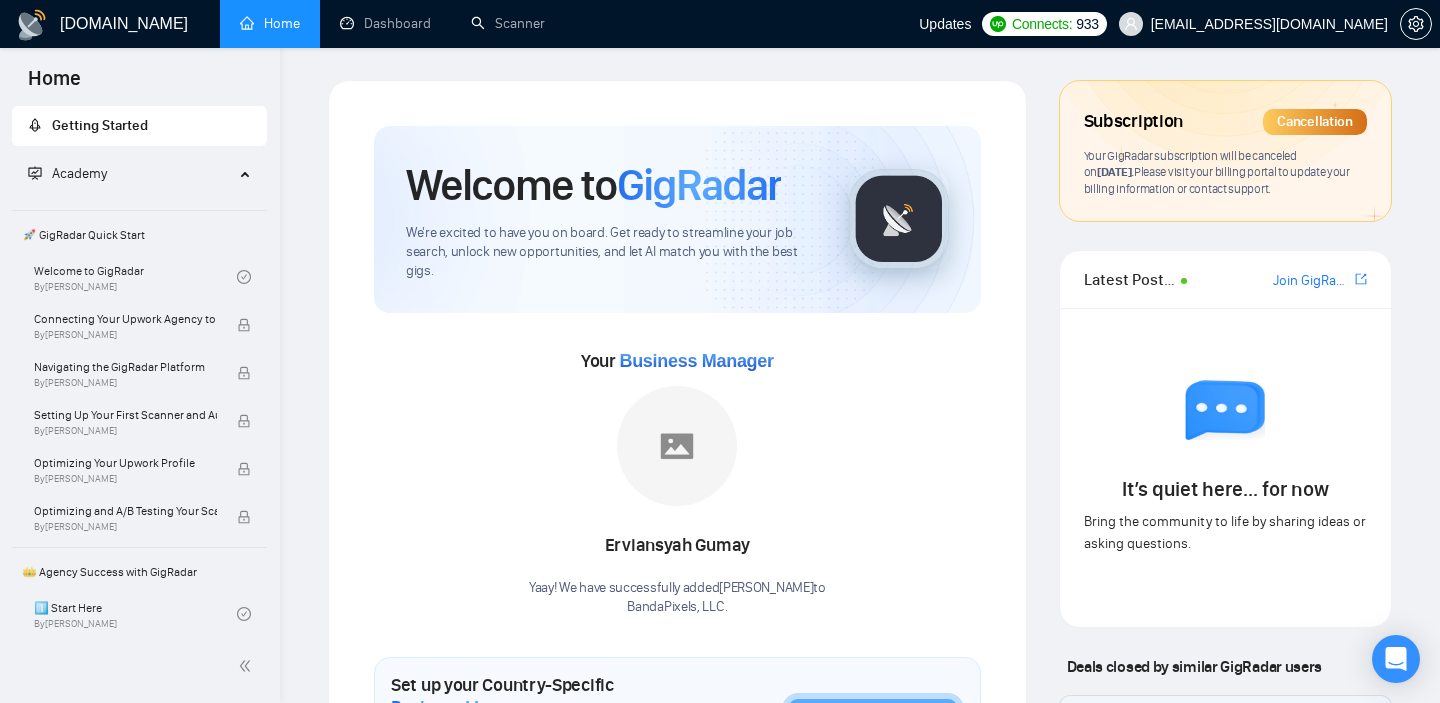click on "Updates" at bounding box center [945, 24] 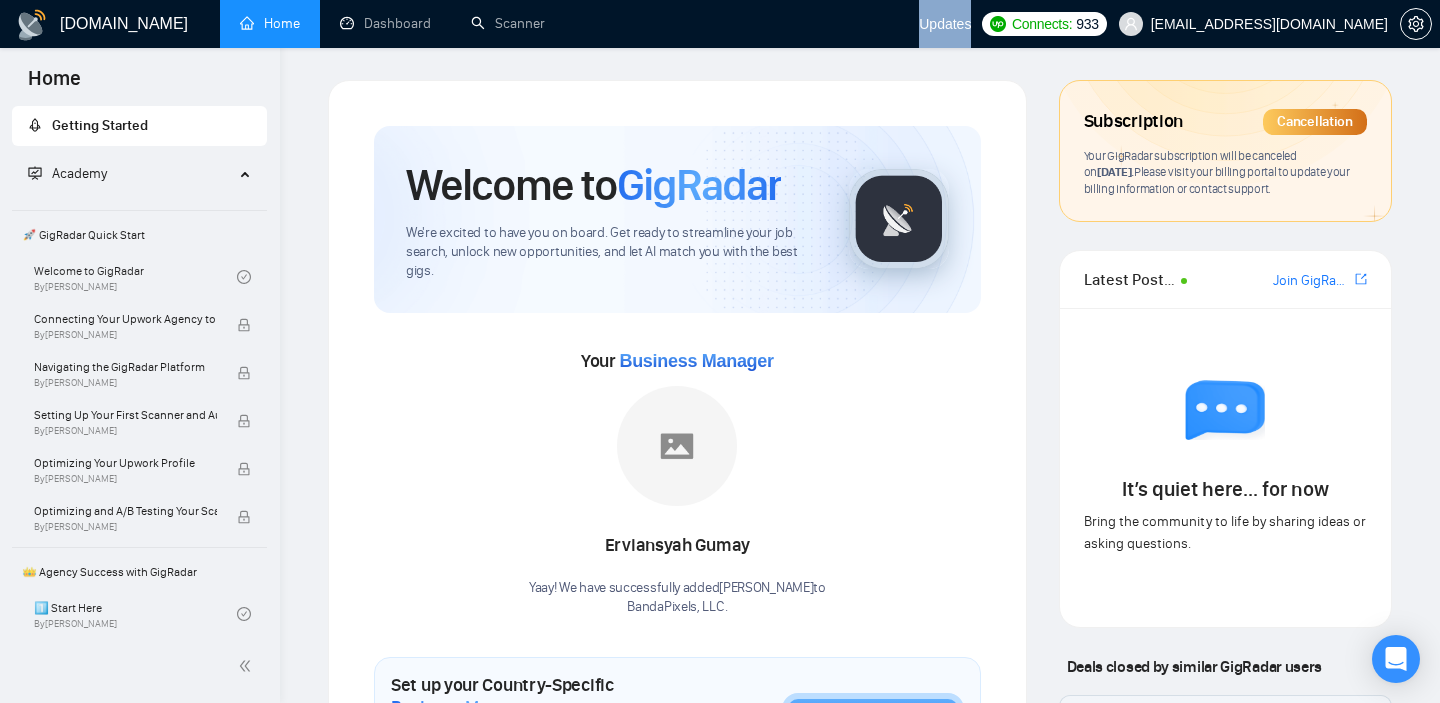 click on "Updates" at bounding box center [945, 24] 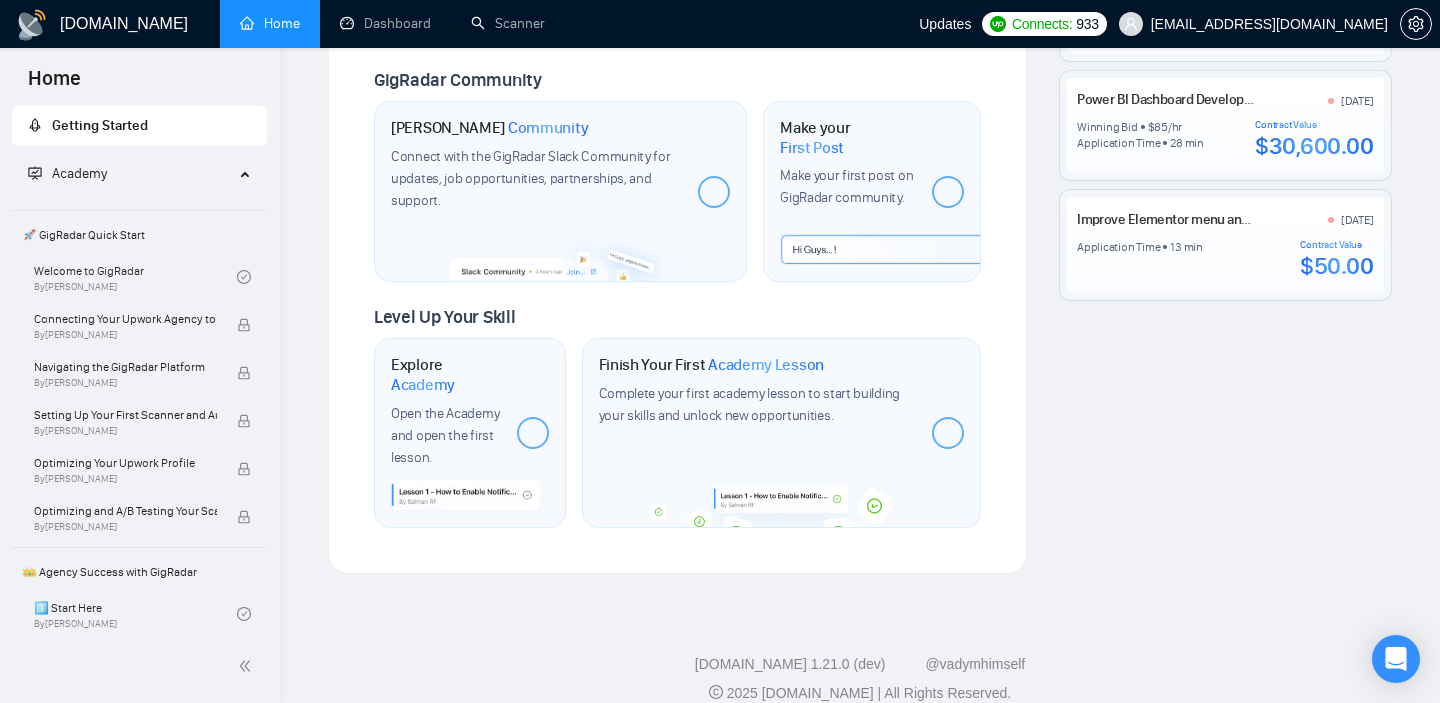 scroll, scrollTop: 0, scrollLeft: 0, axis: both 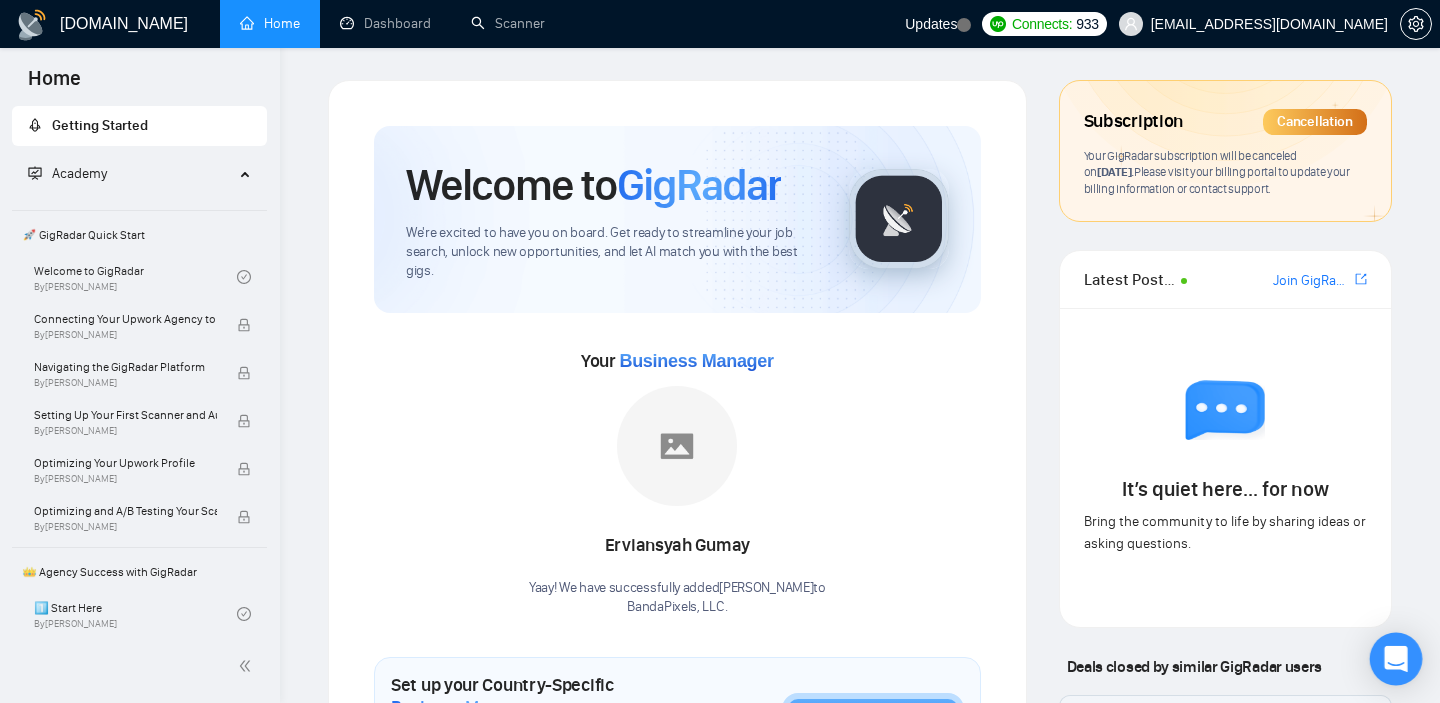 click 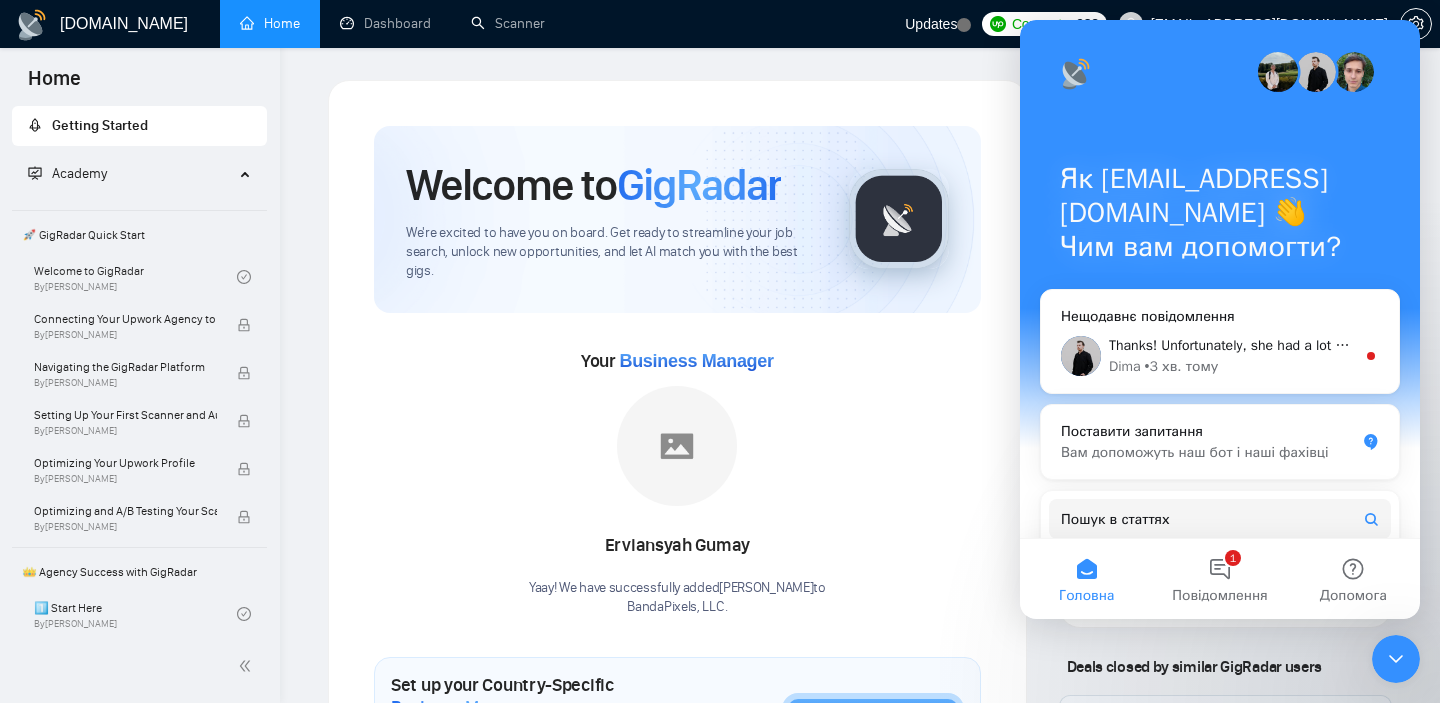 scroll, scrollTop: 0, scrollLeft: 0, axis: both 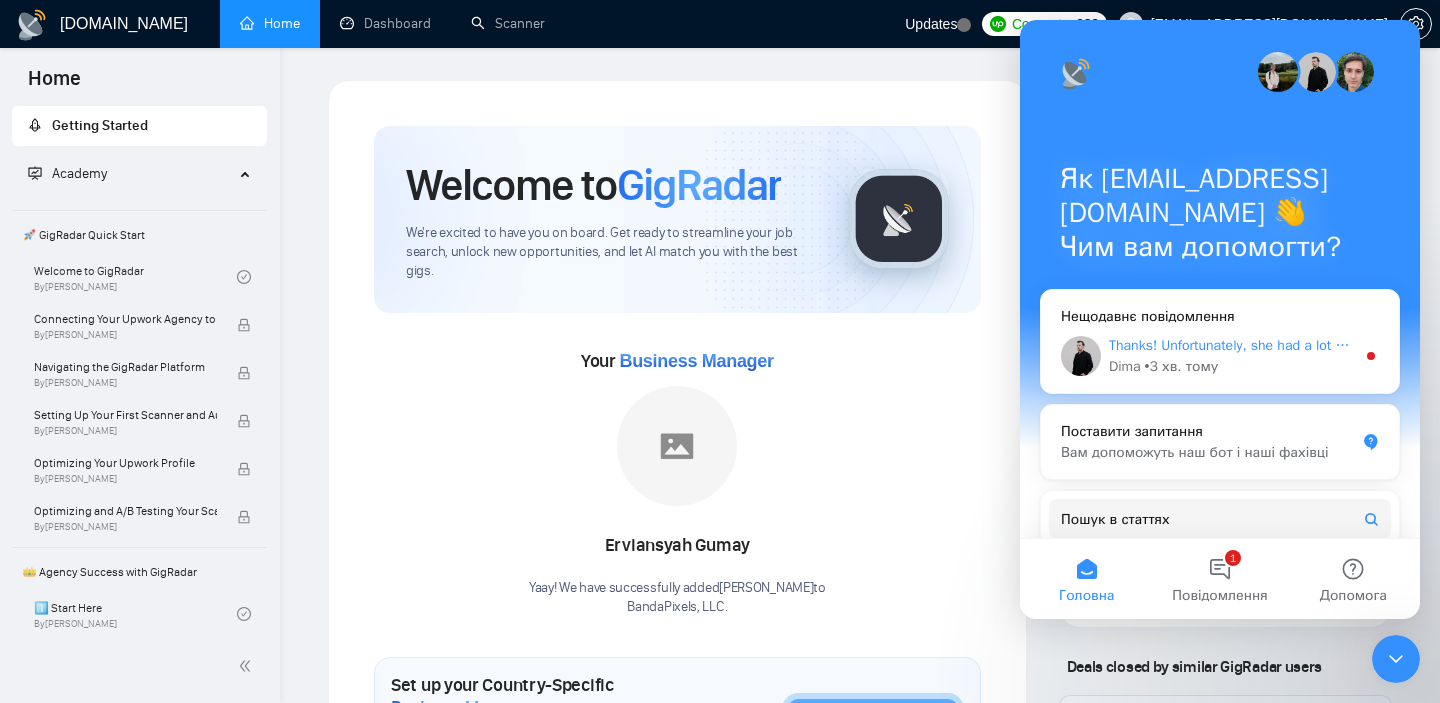 click on "Dima •  3 хв. тому" at bounding box center [1232, 366] 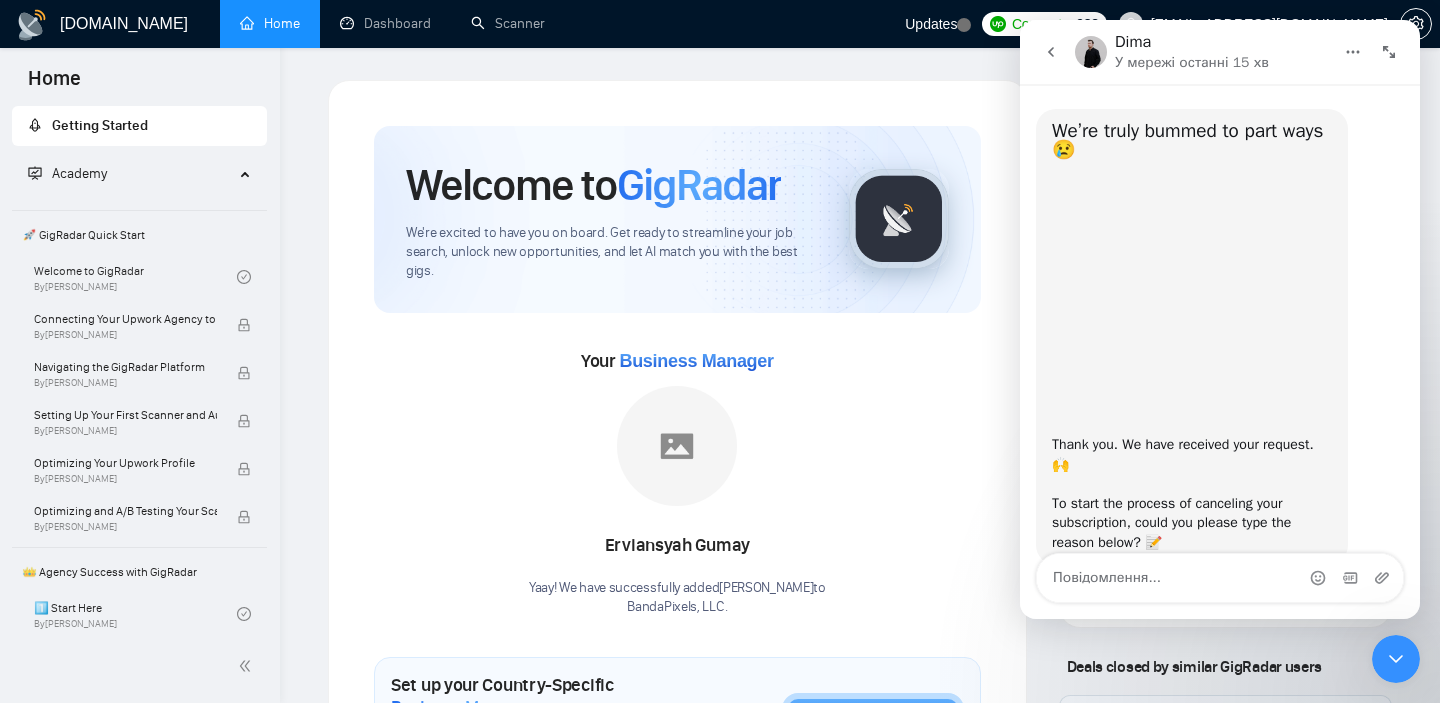 scroll, scrollTop: 3, scrollLeft: 0, axis: vertical 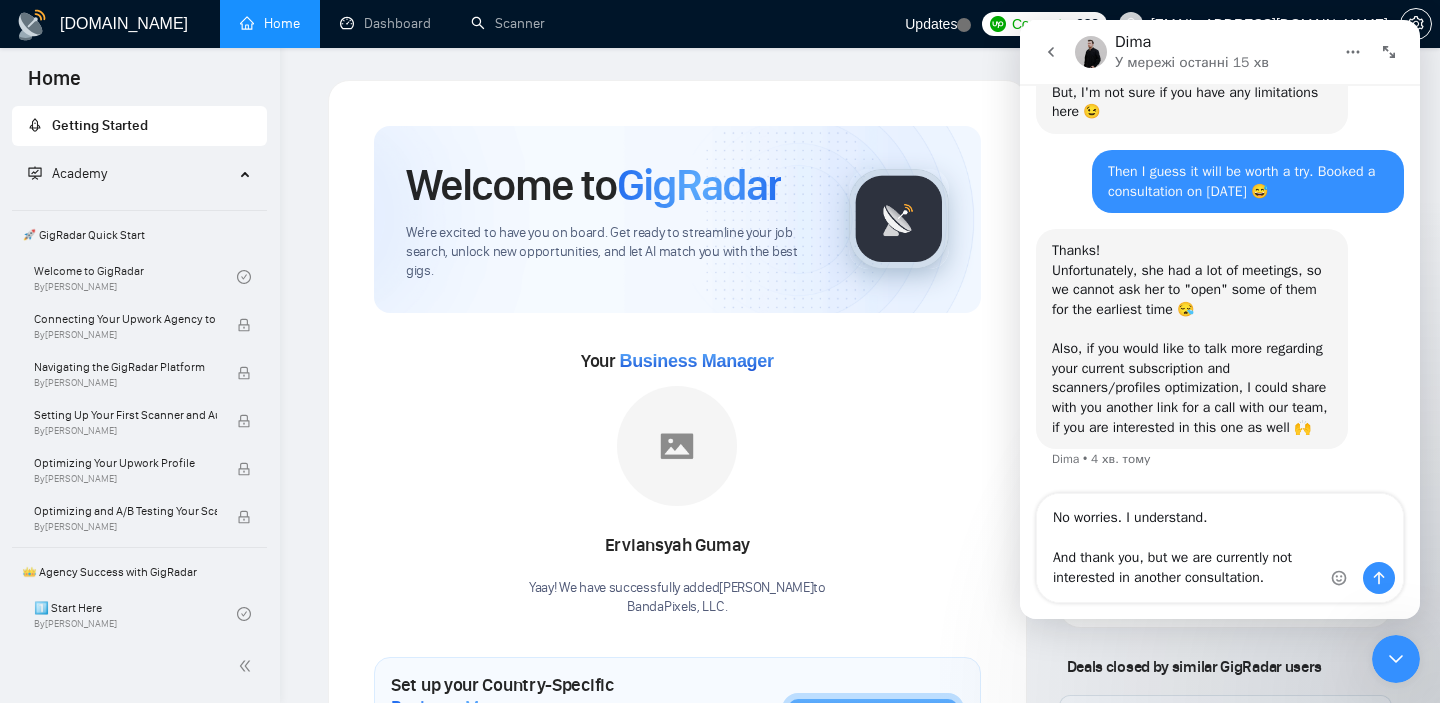click on "No worries. I understand.
And thank you, but we are currently not interested in another consultation." at bounding box center (1220, 548) 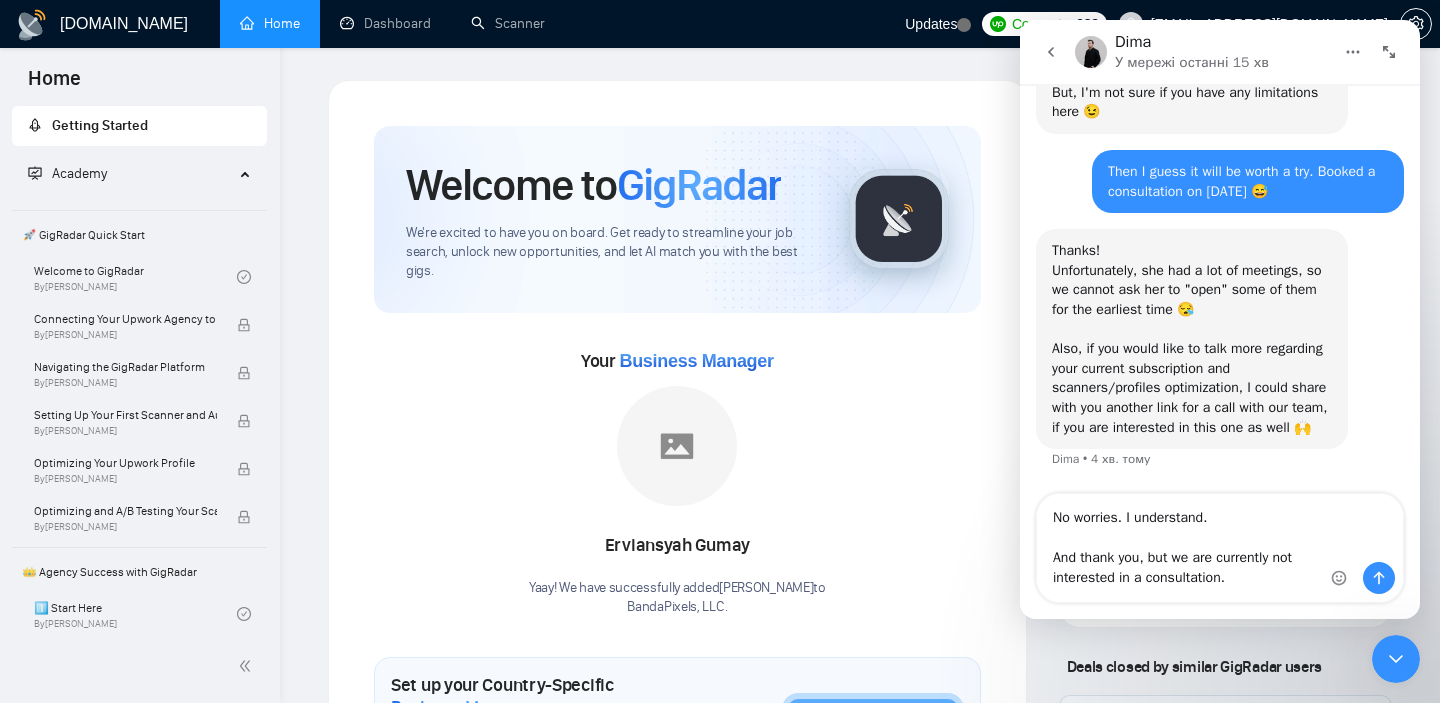 click on "No worries. I understand.
And thank you, but we are currently not interested in a consultation." at bounding box center [1220, 548] 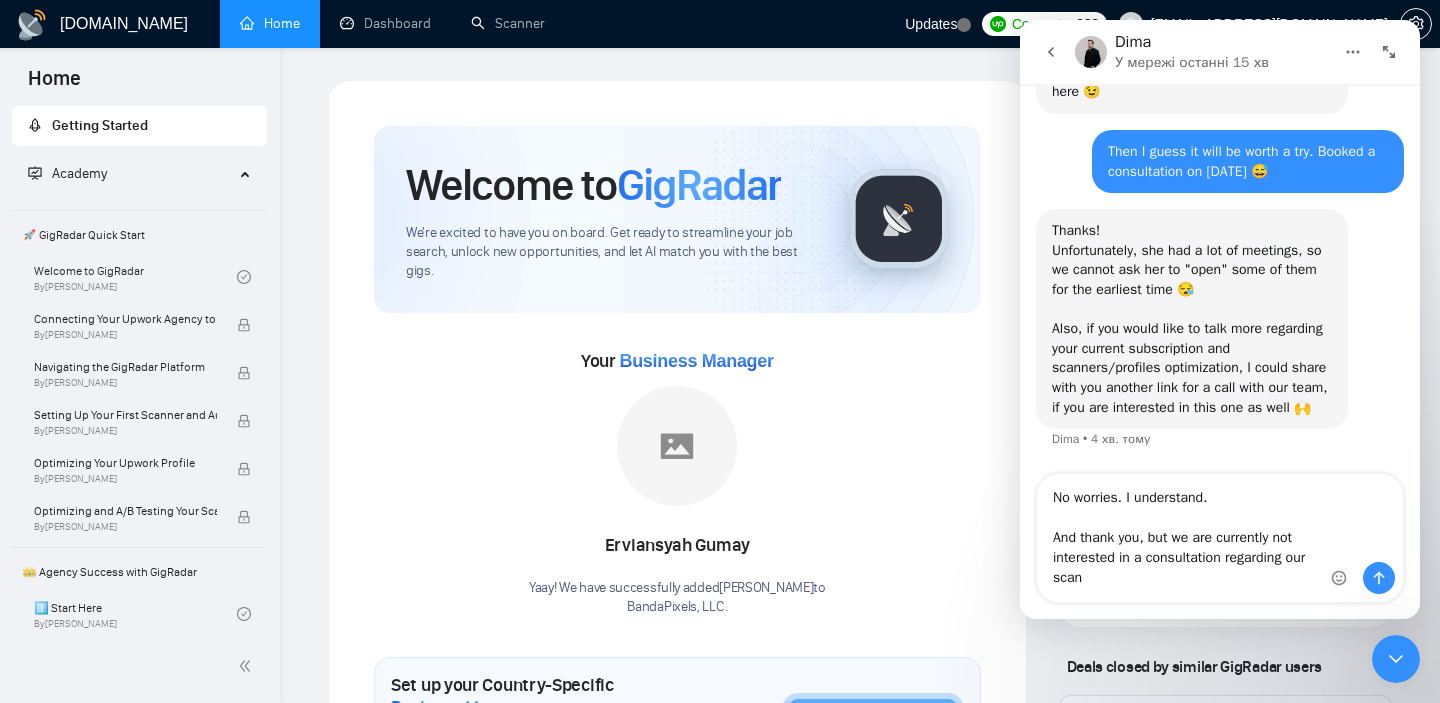 scroll, scrollTop: 3538, scrollLeft: 0, axis: vertical 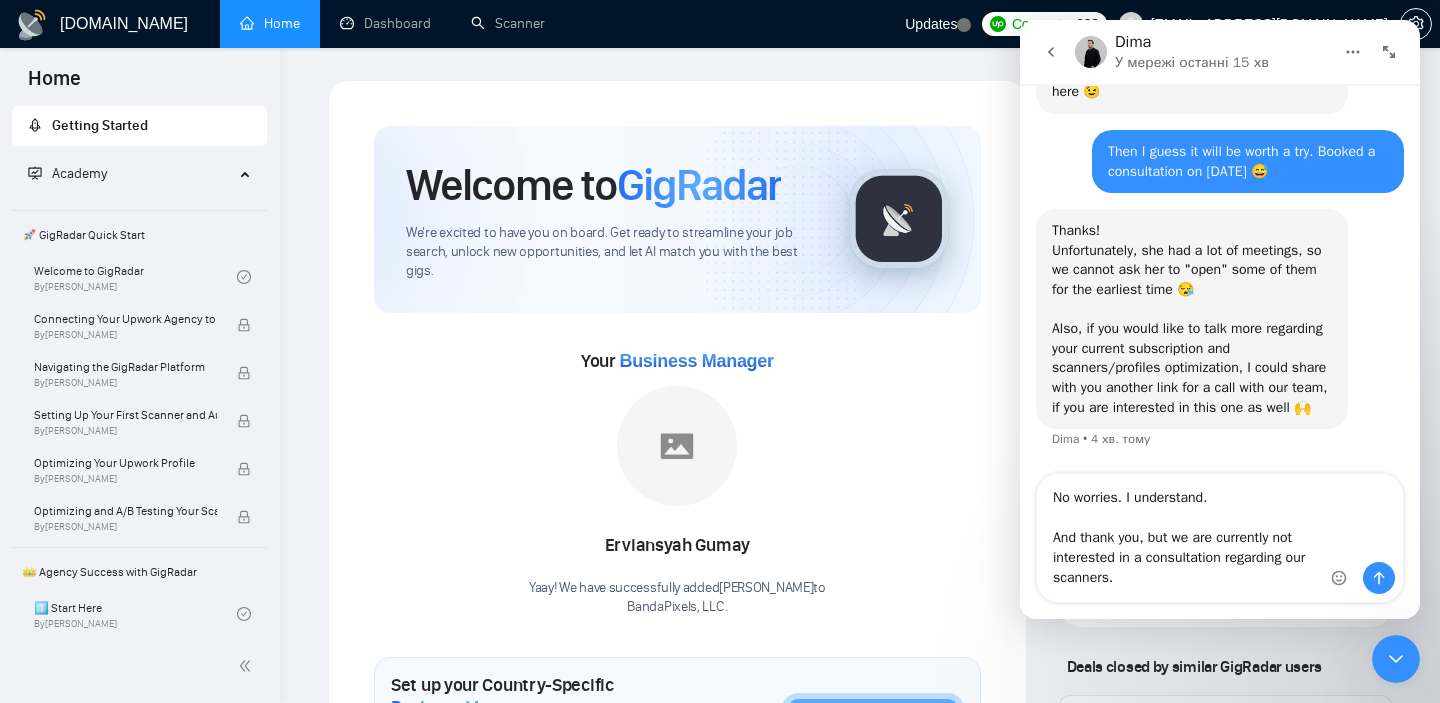type on "No worries. I understand.
And thank you, but we are currently not interested in a consultation regarding our scanners." 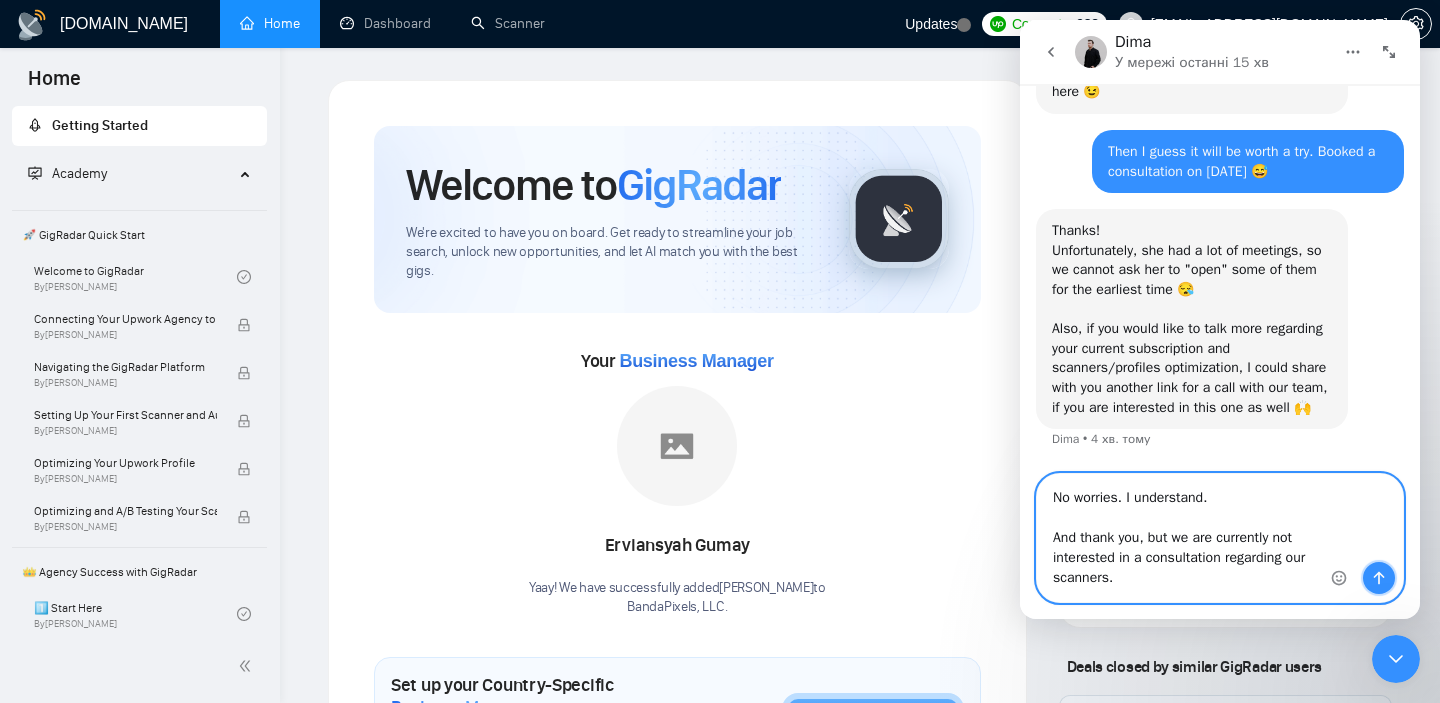 click 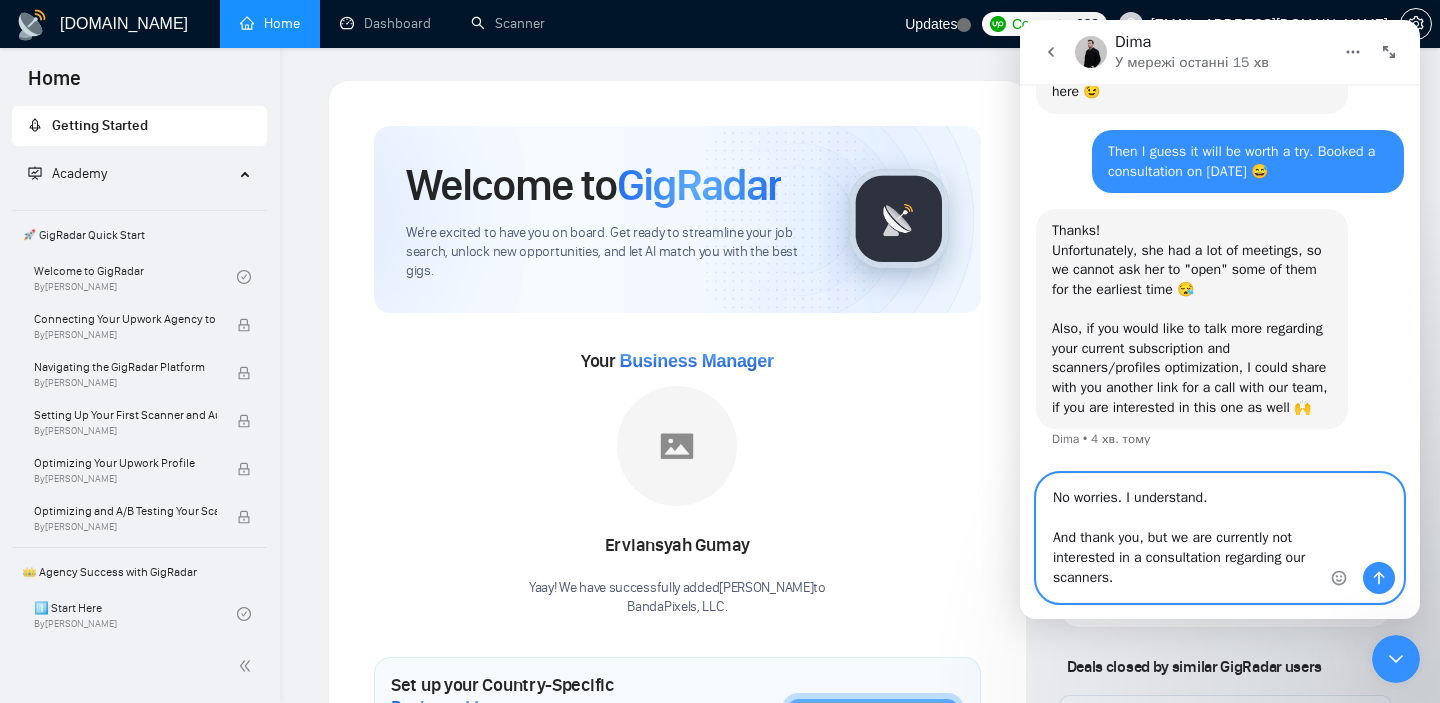 type 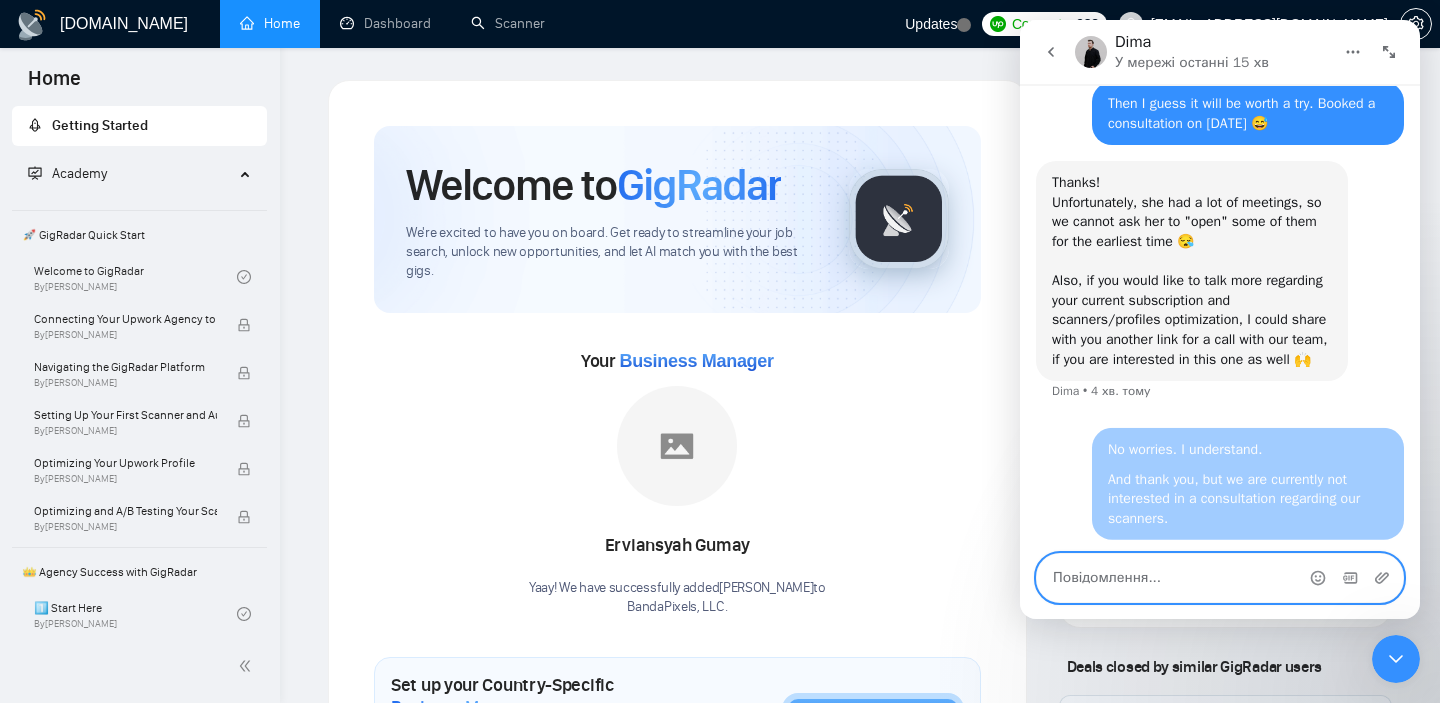 scroll, scrollTop: 3586, scrollLeft: 0, axis: vertical 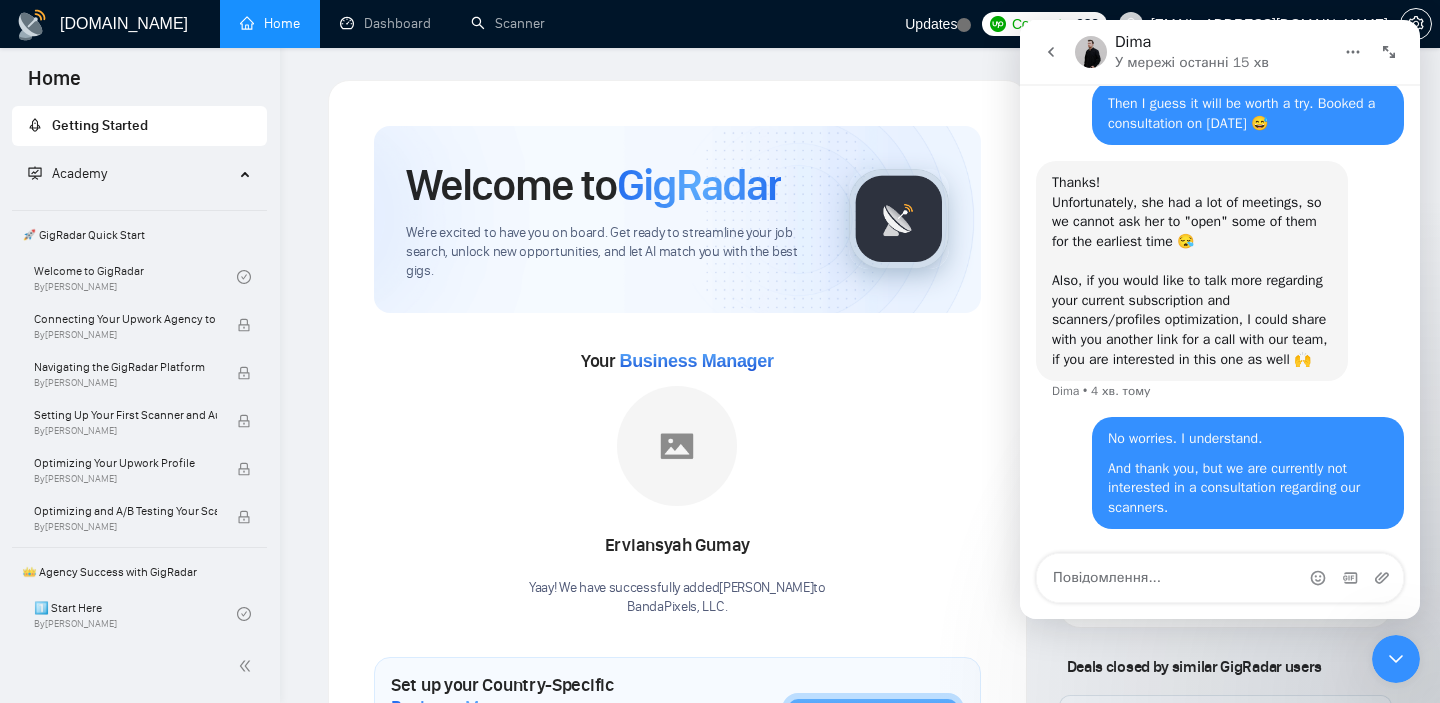 click 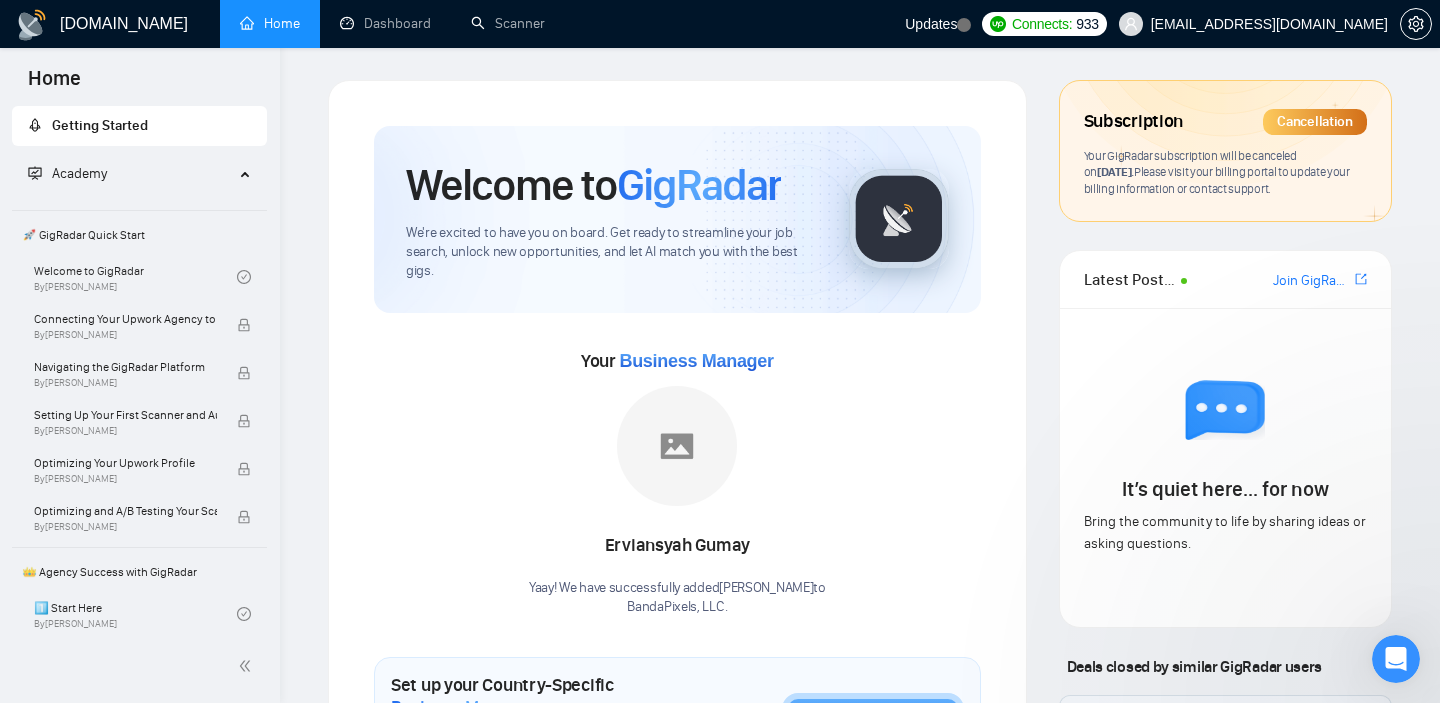scroll, scrollTop: 0, scrollLeft: 0, axis: both 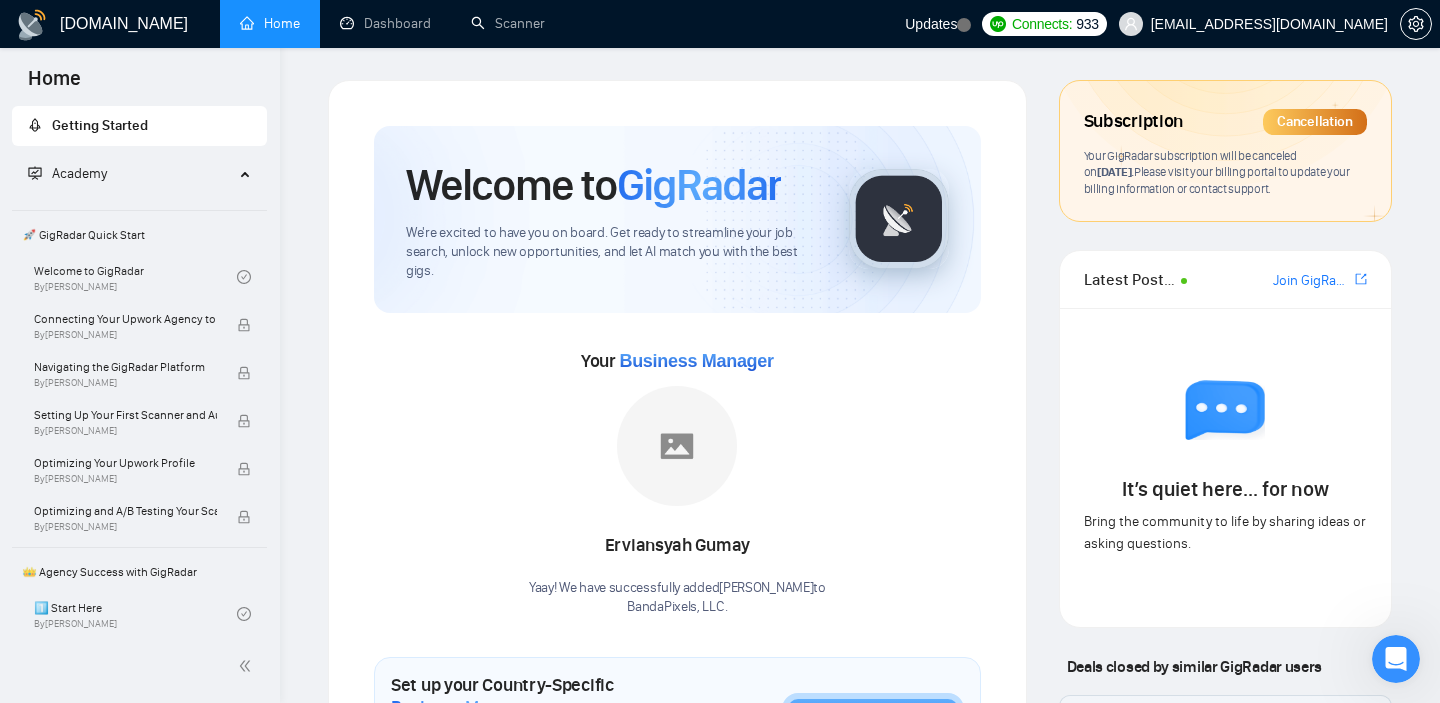click 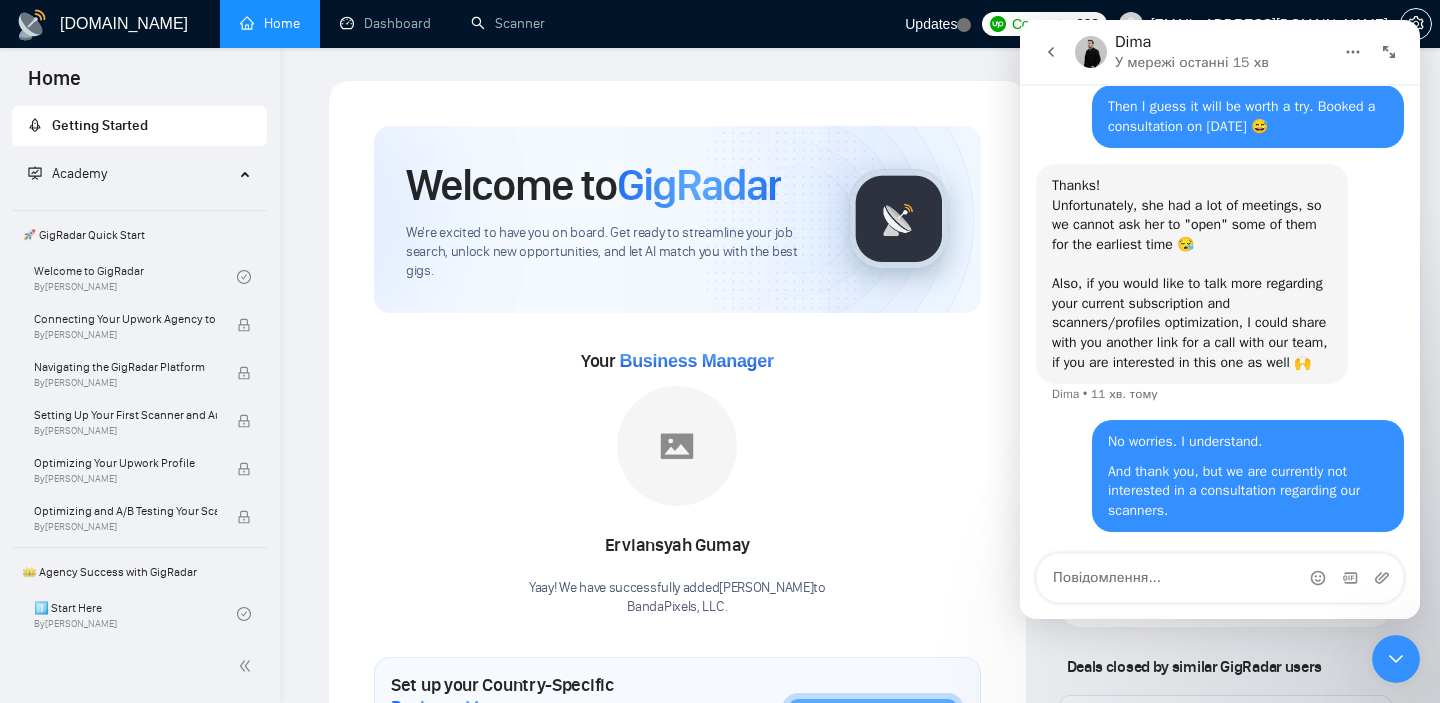 scroll, scrollTop: 3586, scrollLeft: 0, axis: vertical 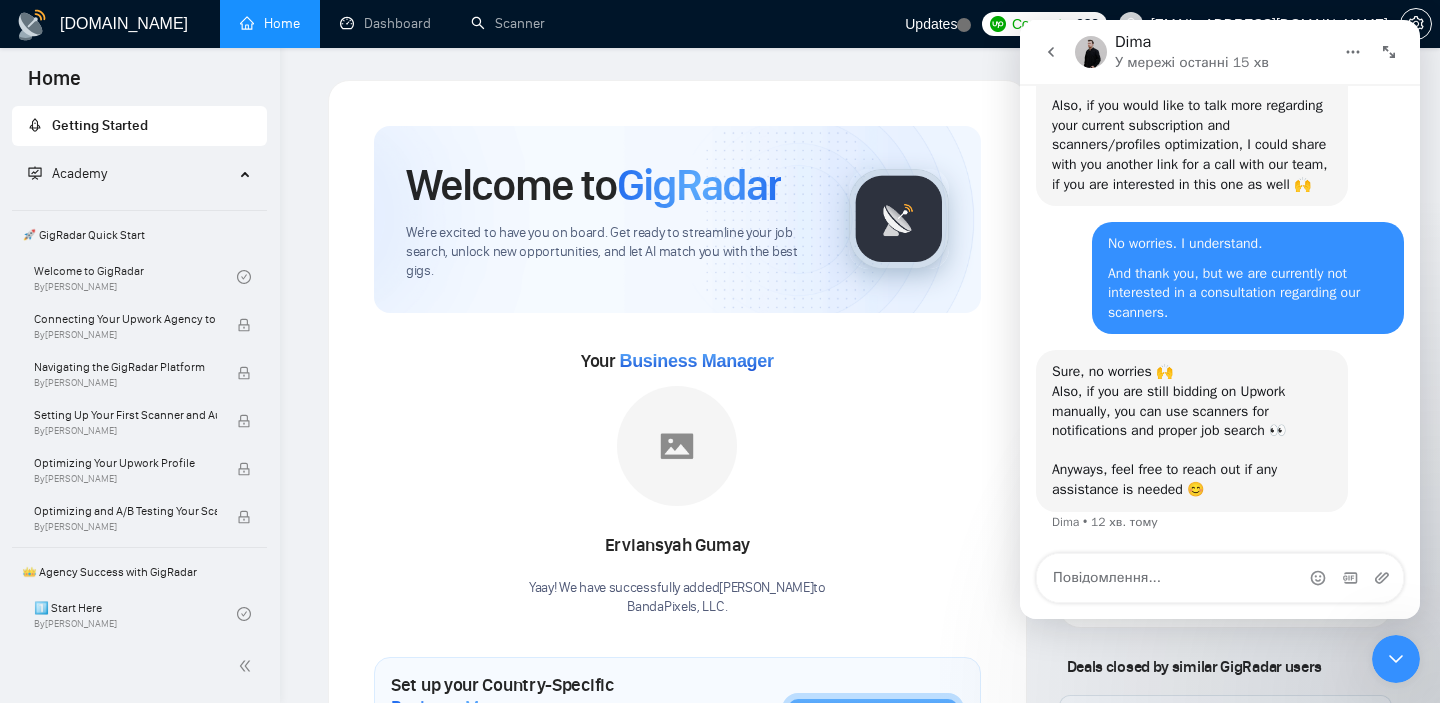 click 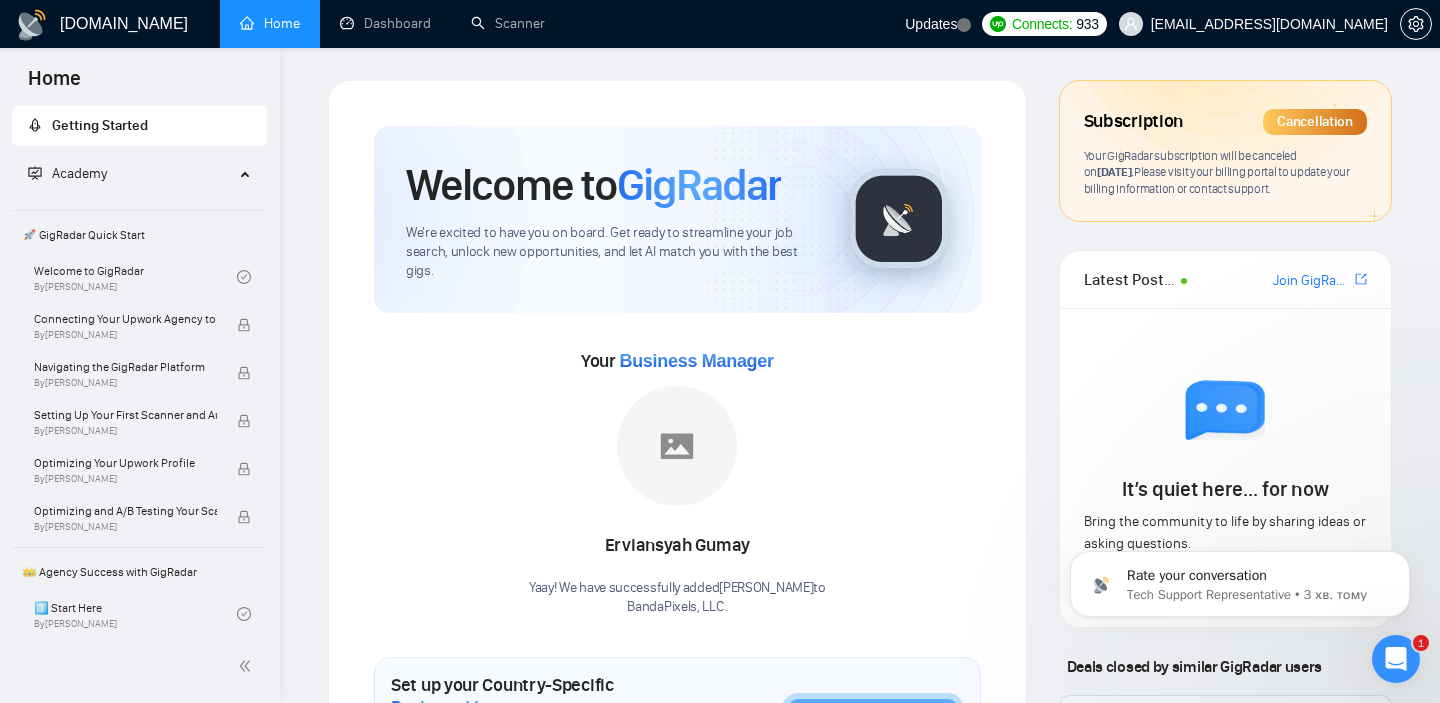 scroll, scrollTop: 0, scrollLeft: 0, axis: both 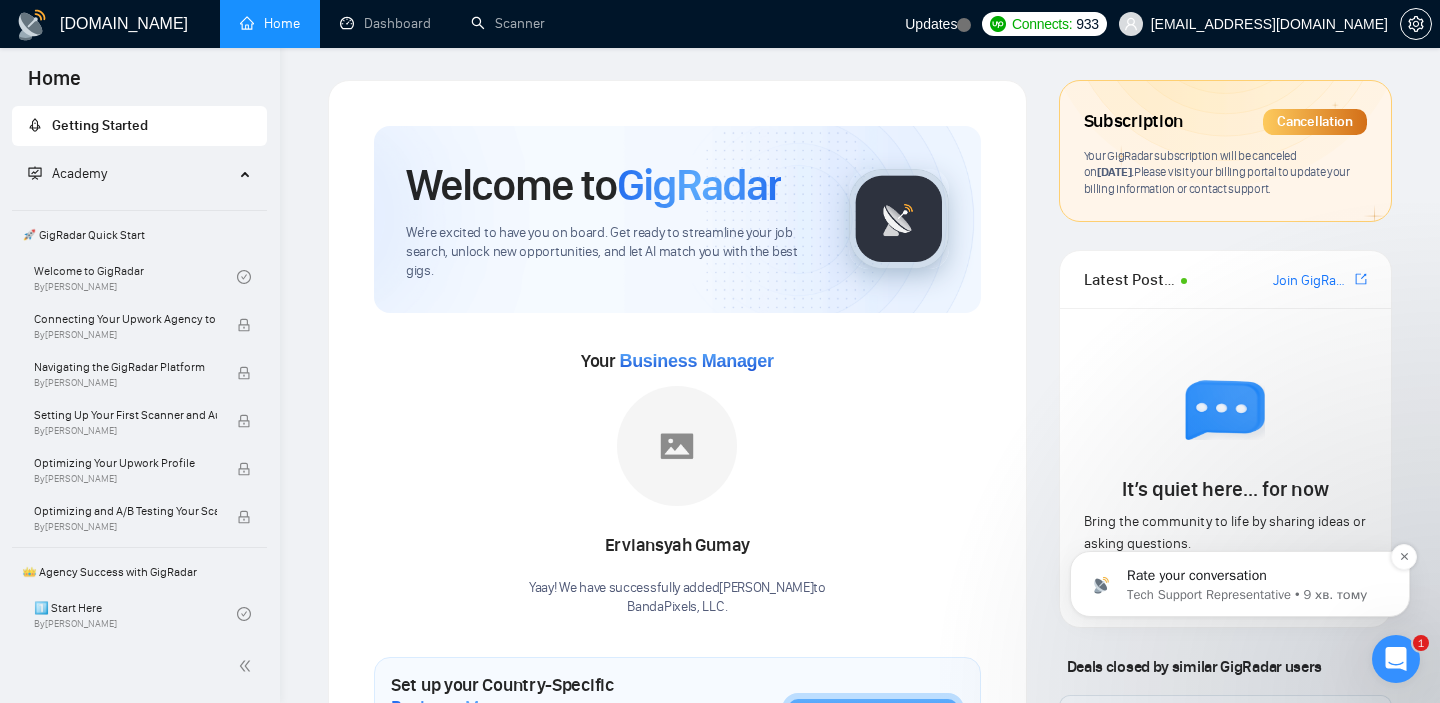 click on "Tech Support Representative • 9 хв. тому" at bounding box center [1256, 595] 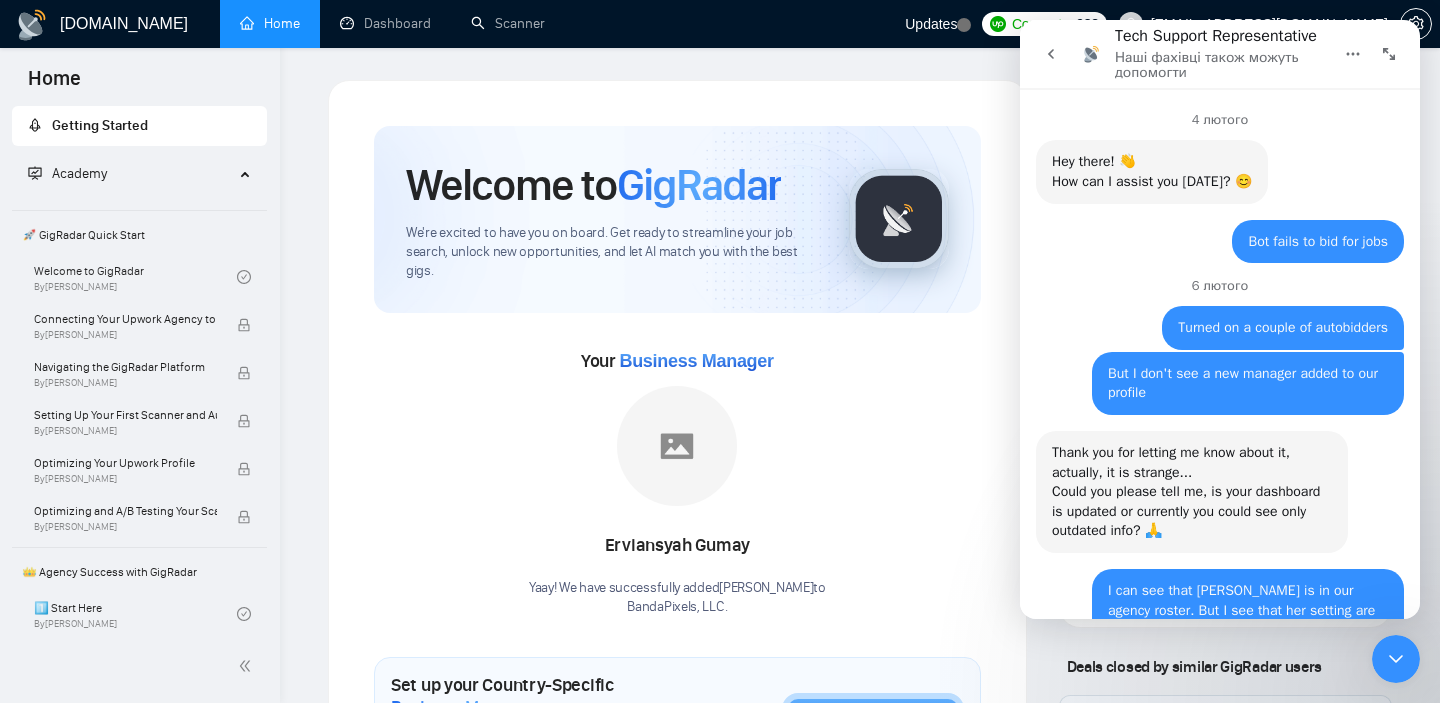 scroll, scrollTop: 3, scrollLeft: 0, axis: vertical 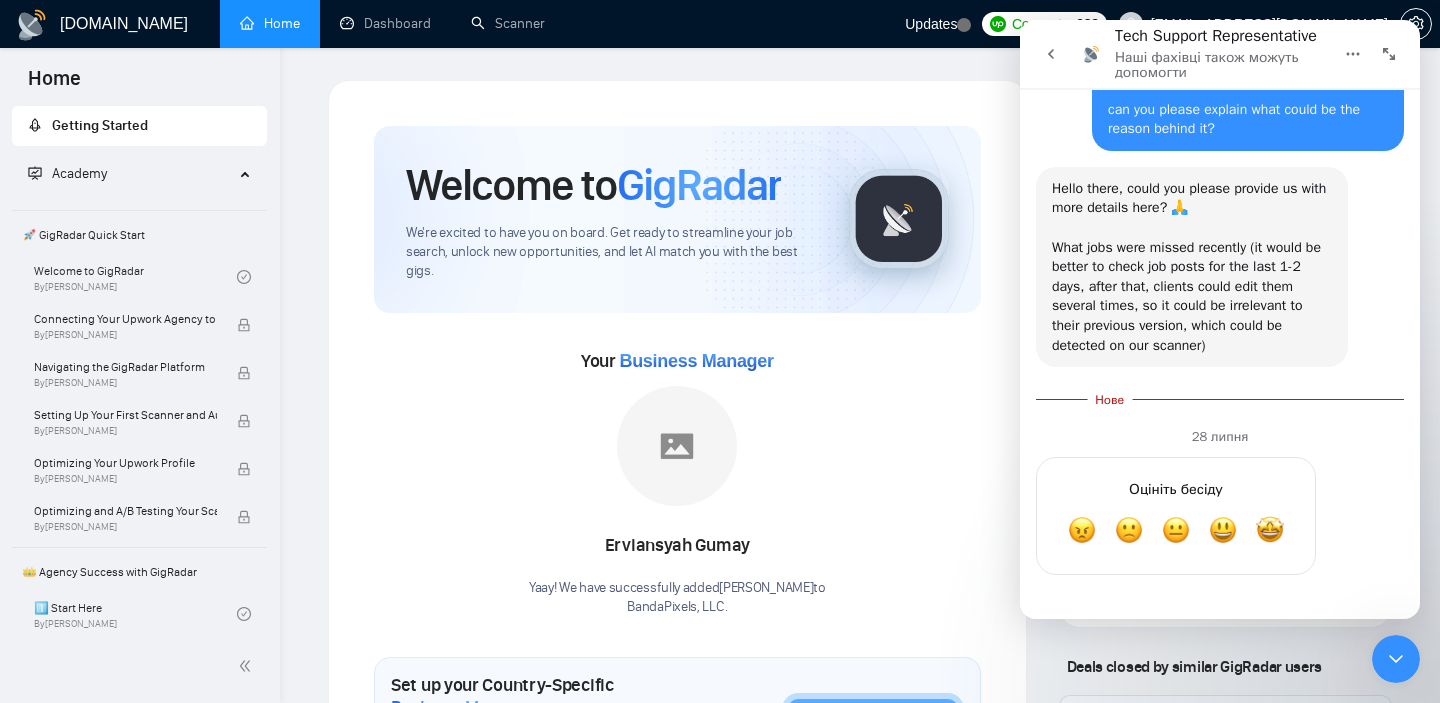 click 